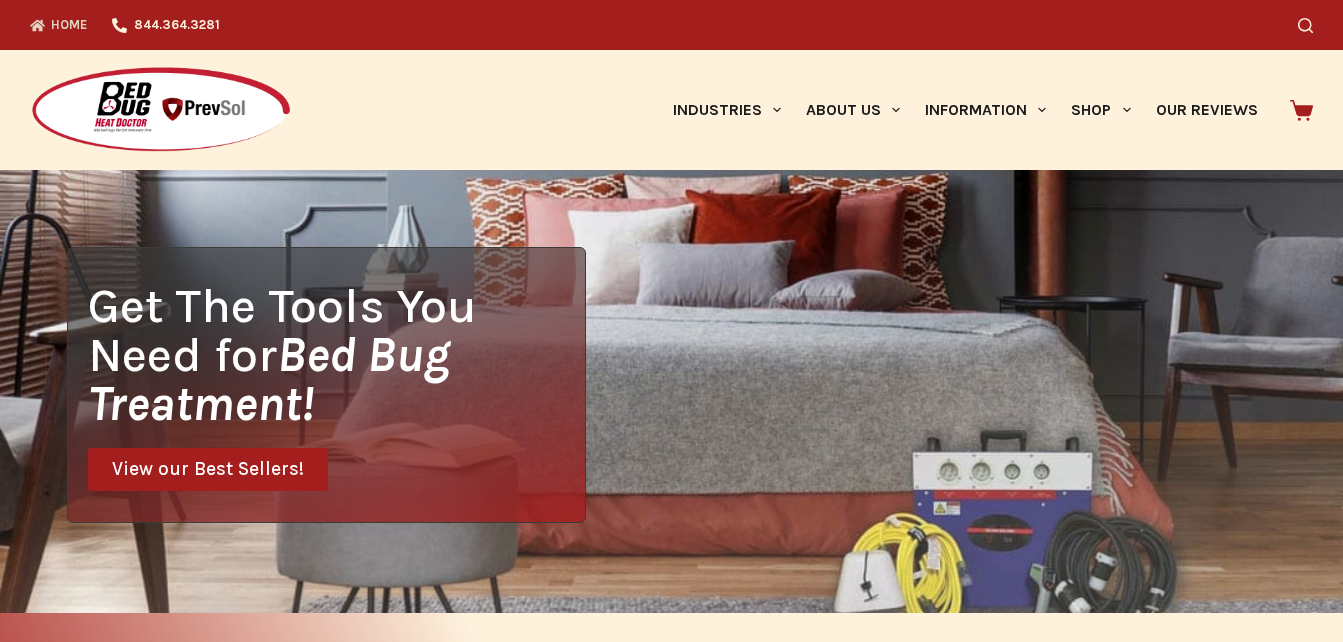scroll, scrollTop: 0, scrollLeft: 0, axis: both 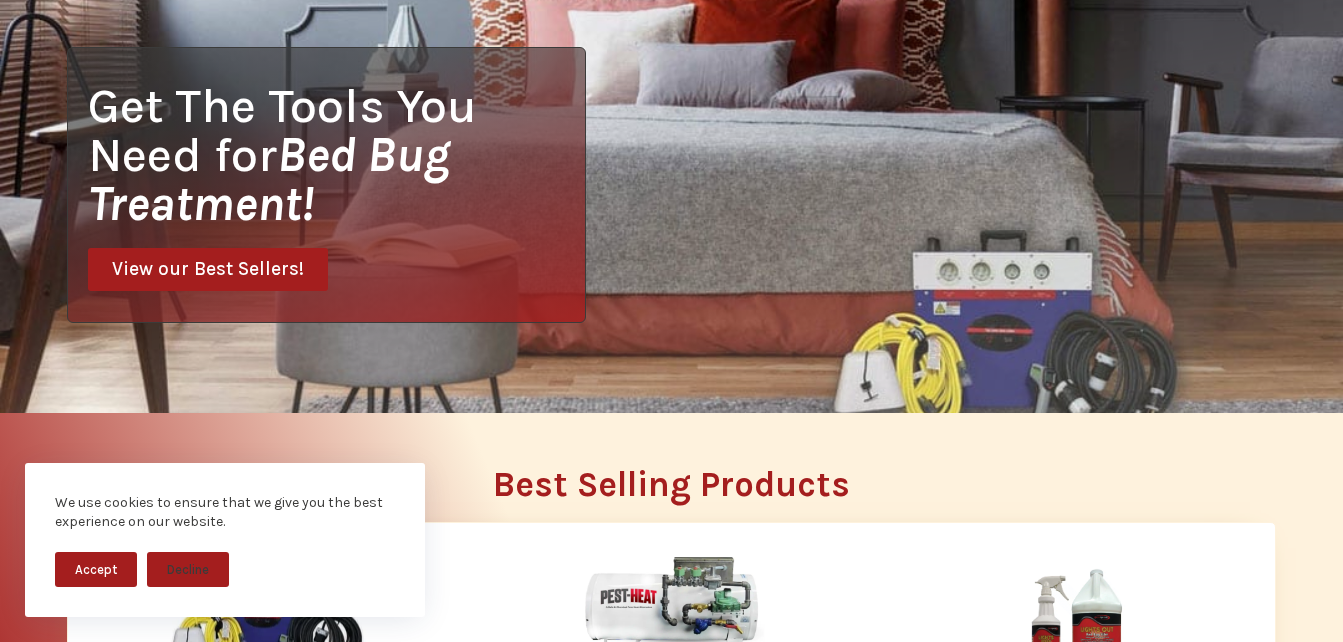click on "Accept" at bounding box center (96, 569) 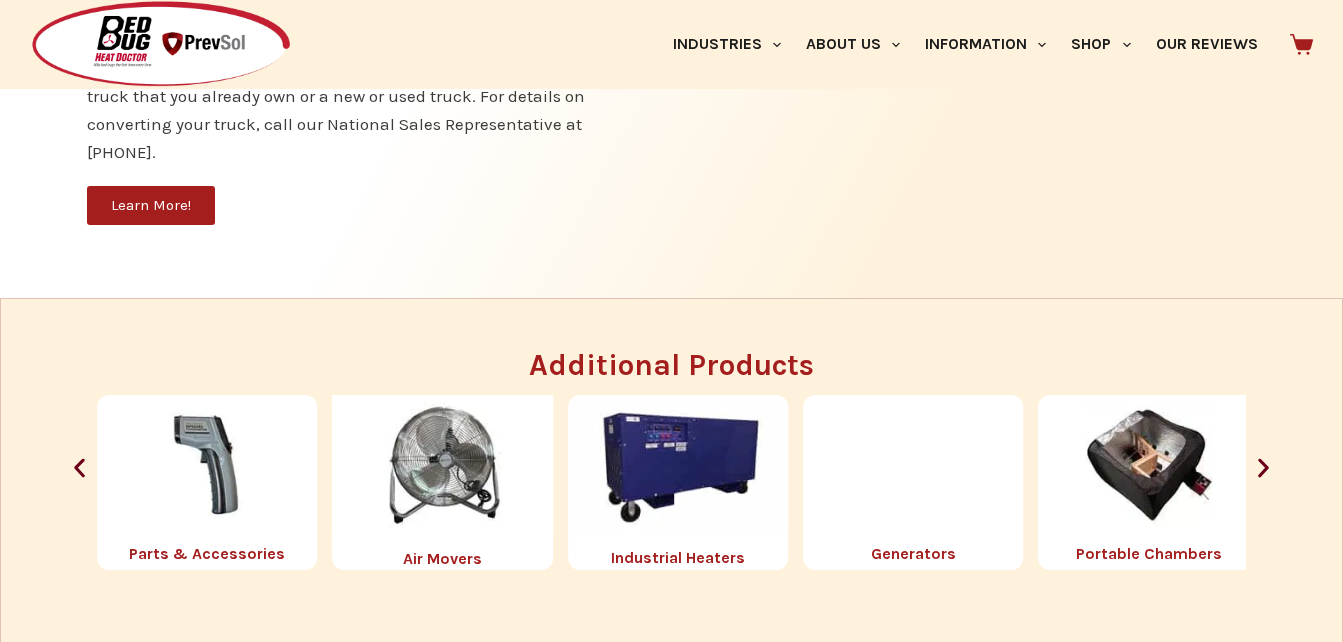 scroll, scrollTop: 2000, scrollLeft: 0, axis: vertical 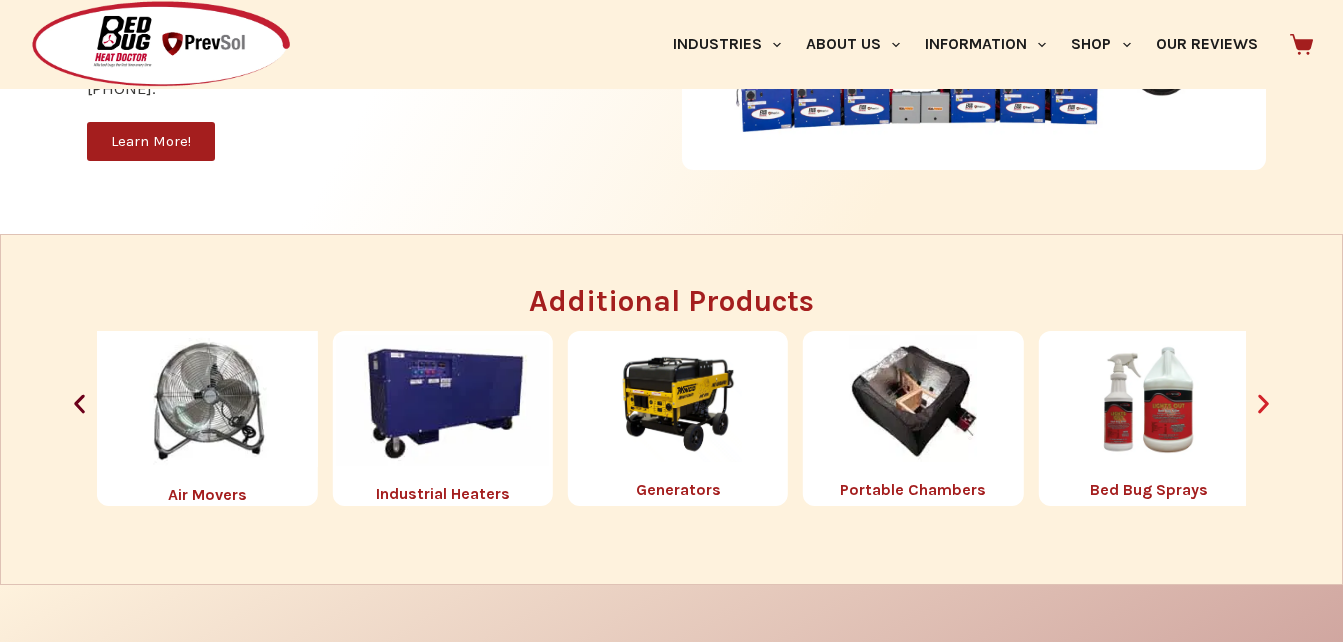 click 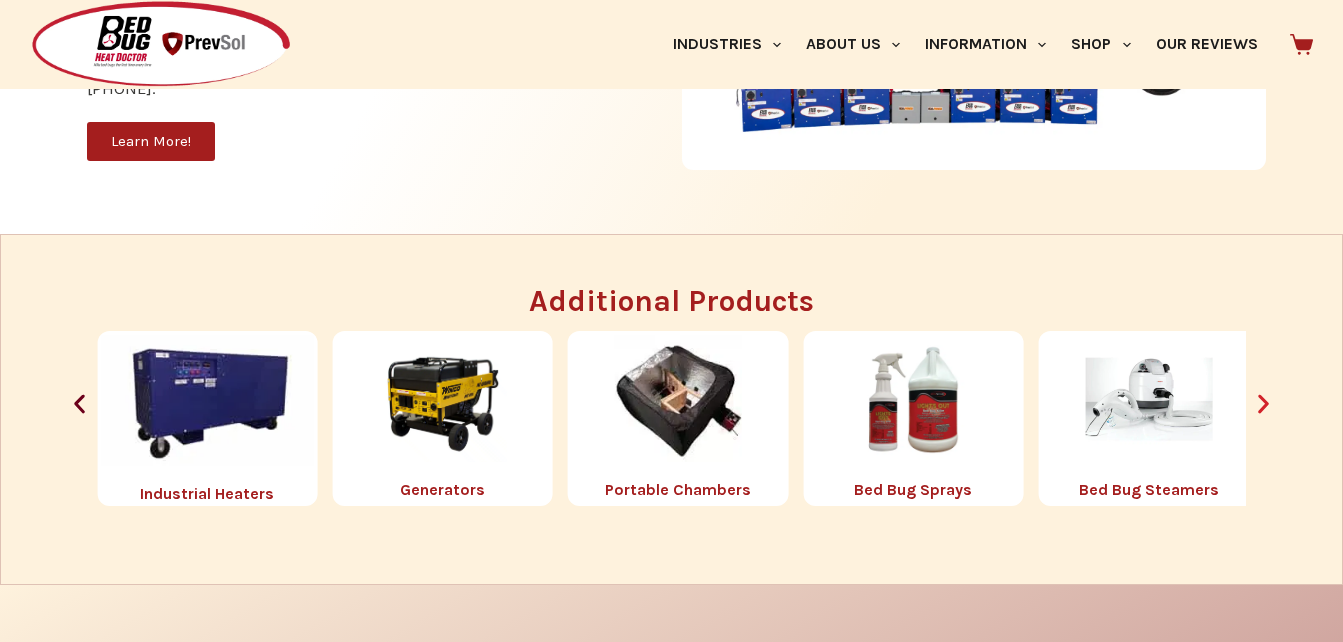 click 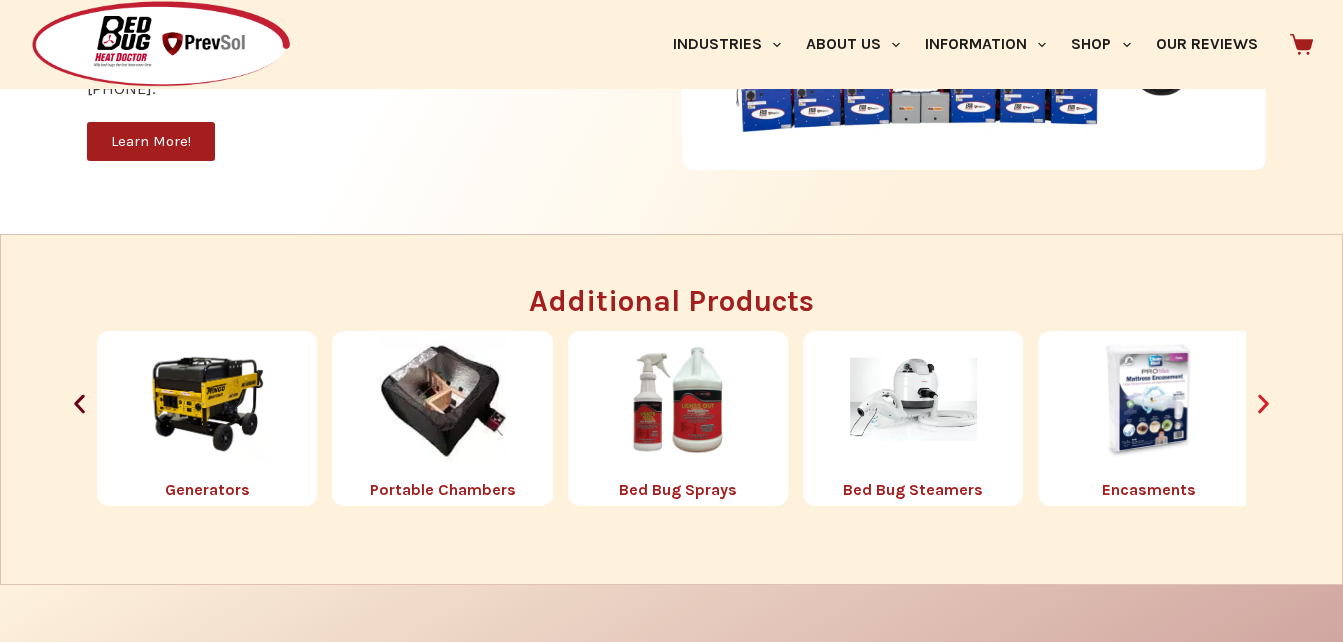 click 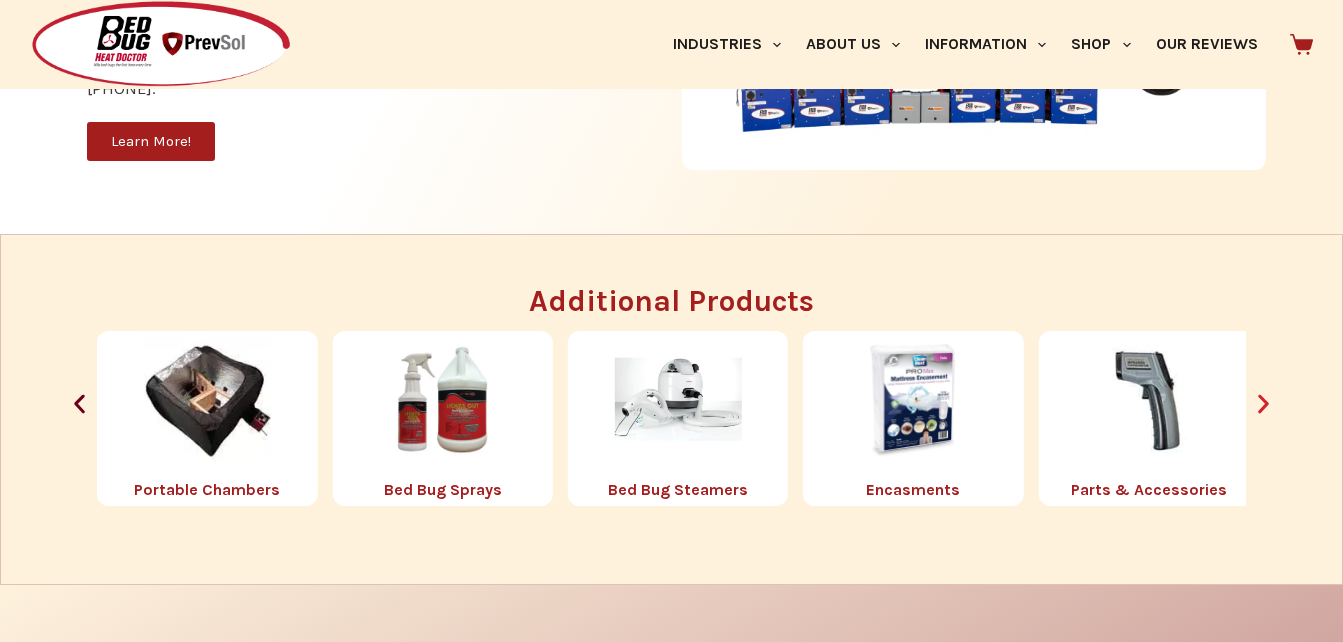 click 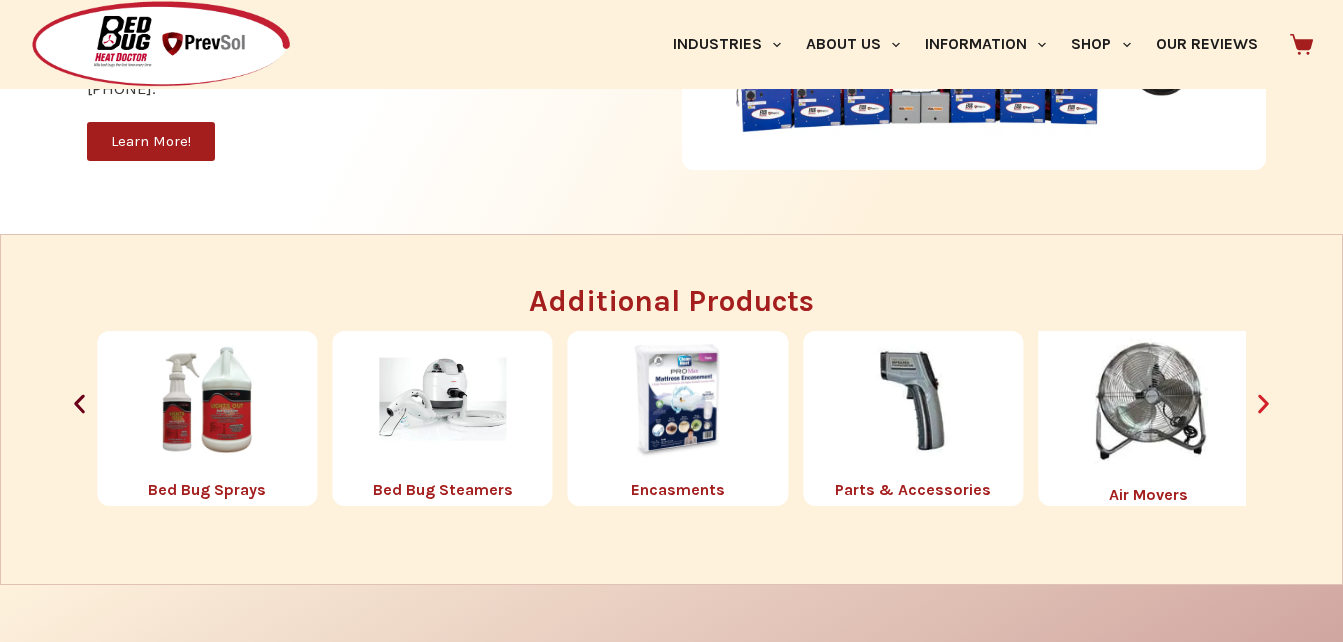 click 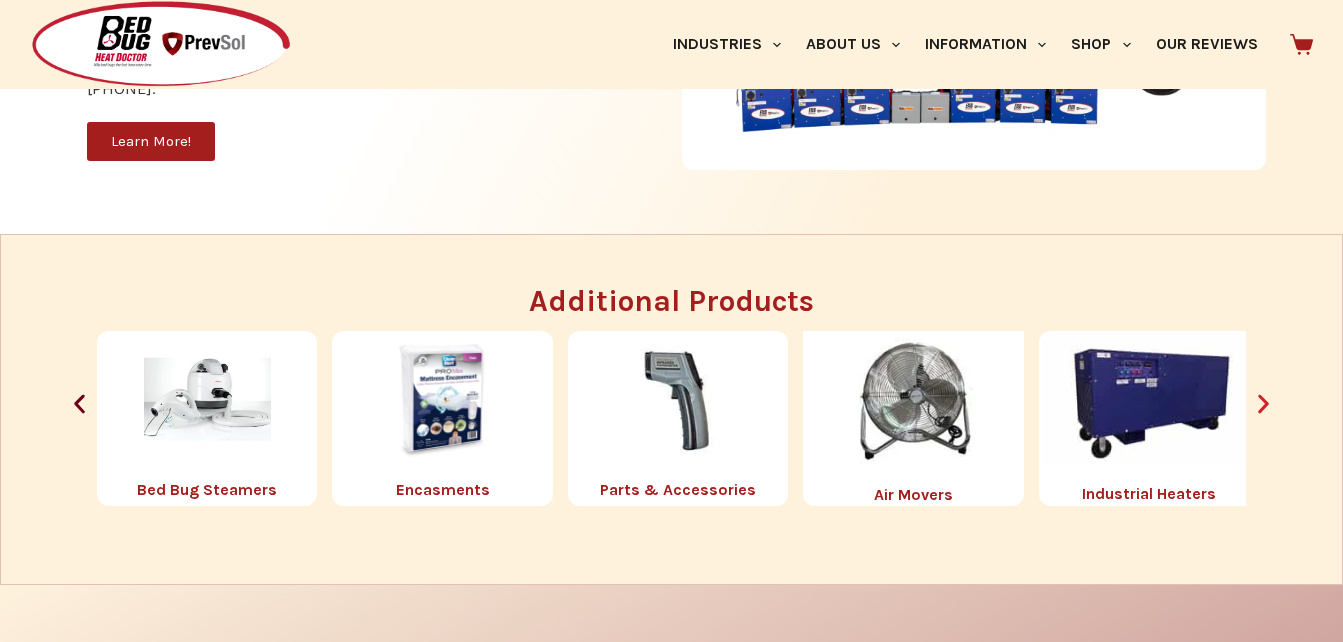 click 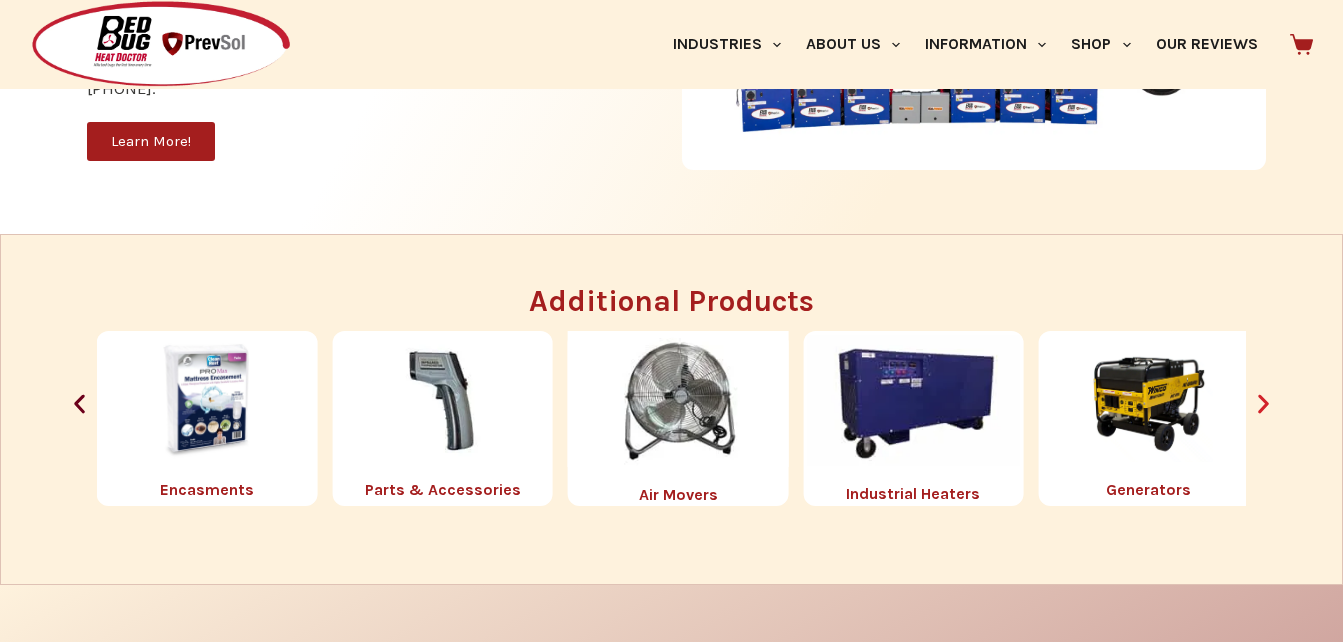 click 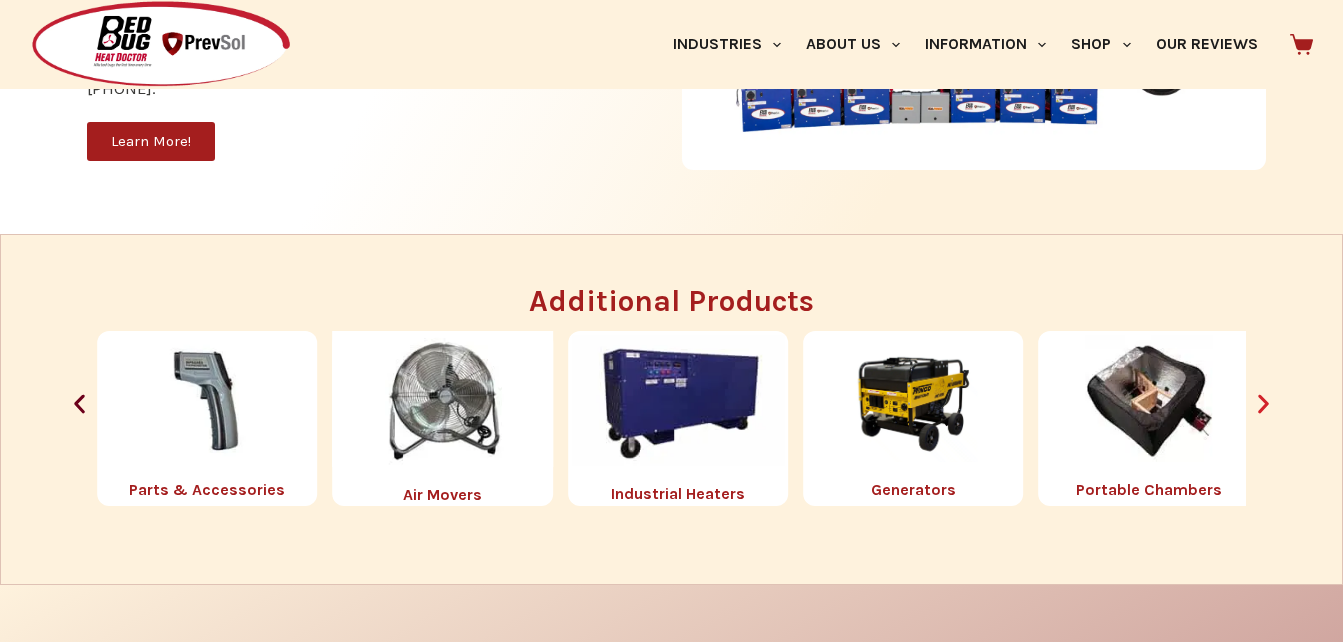 click 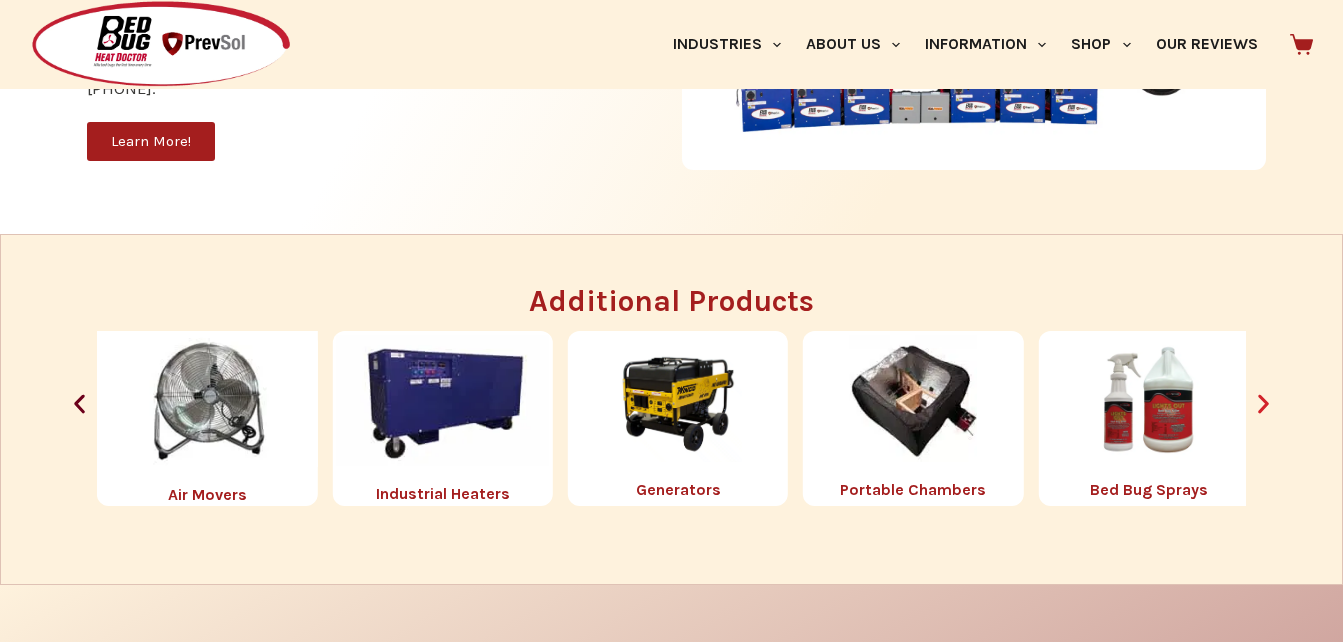 click 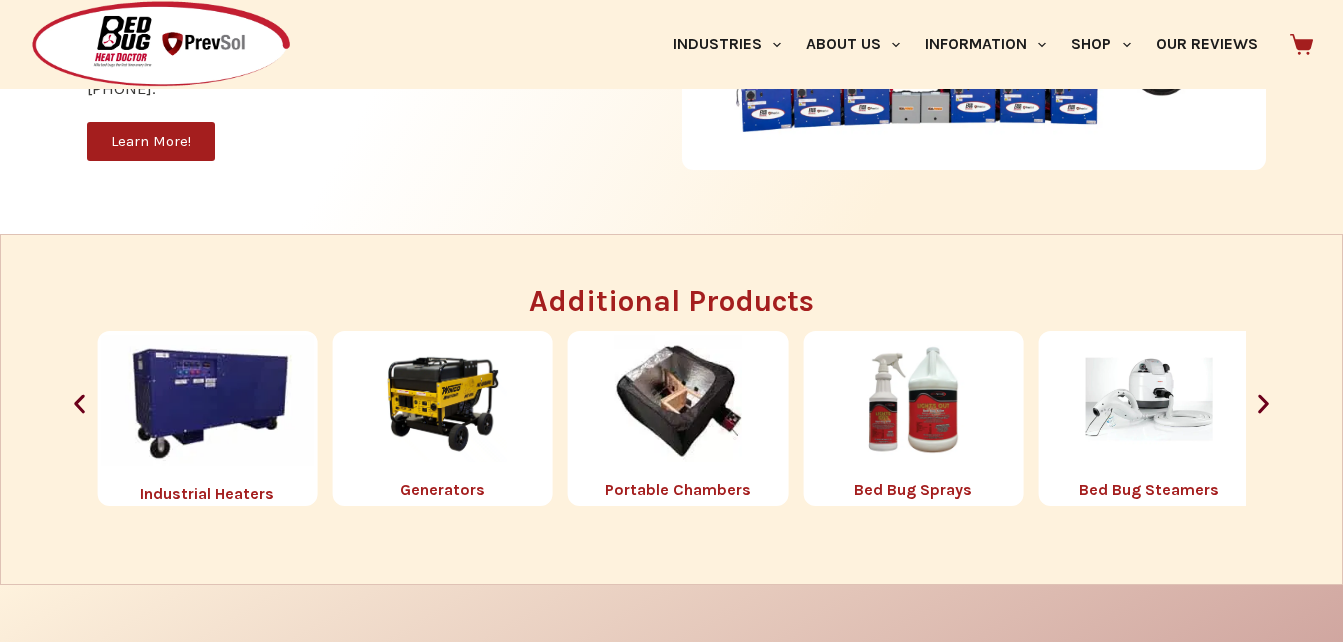 click at bounding box center (1148, 398) 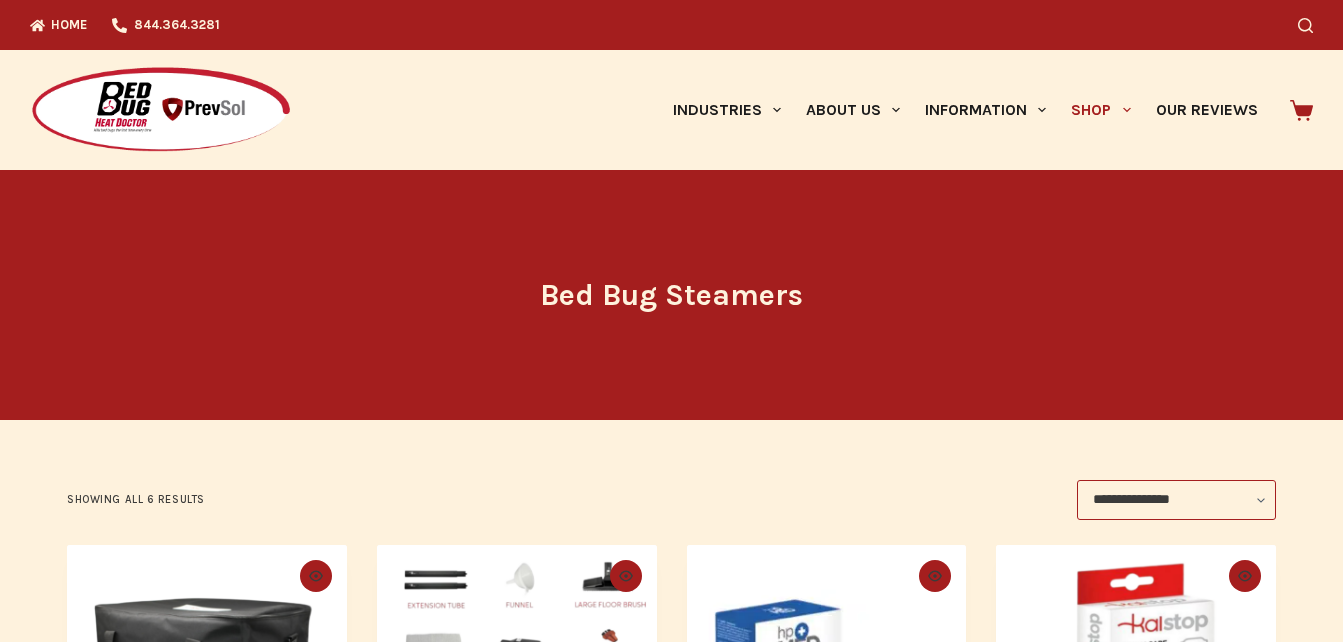 scroll, scrollTop: 0, scrollLeft: 0, axis: both 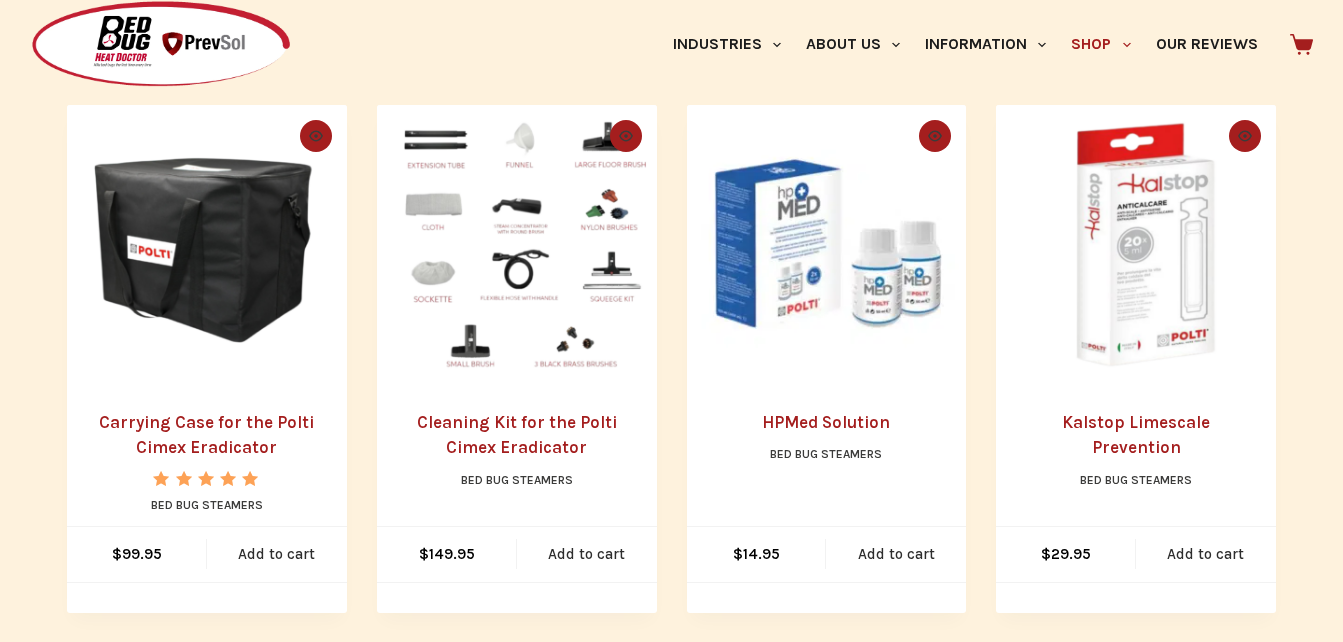 click on "HPMed Solution" at bounding box center (826, 422) 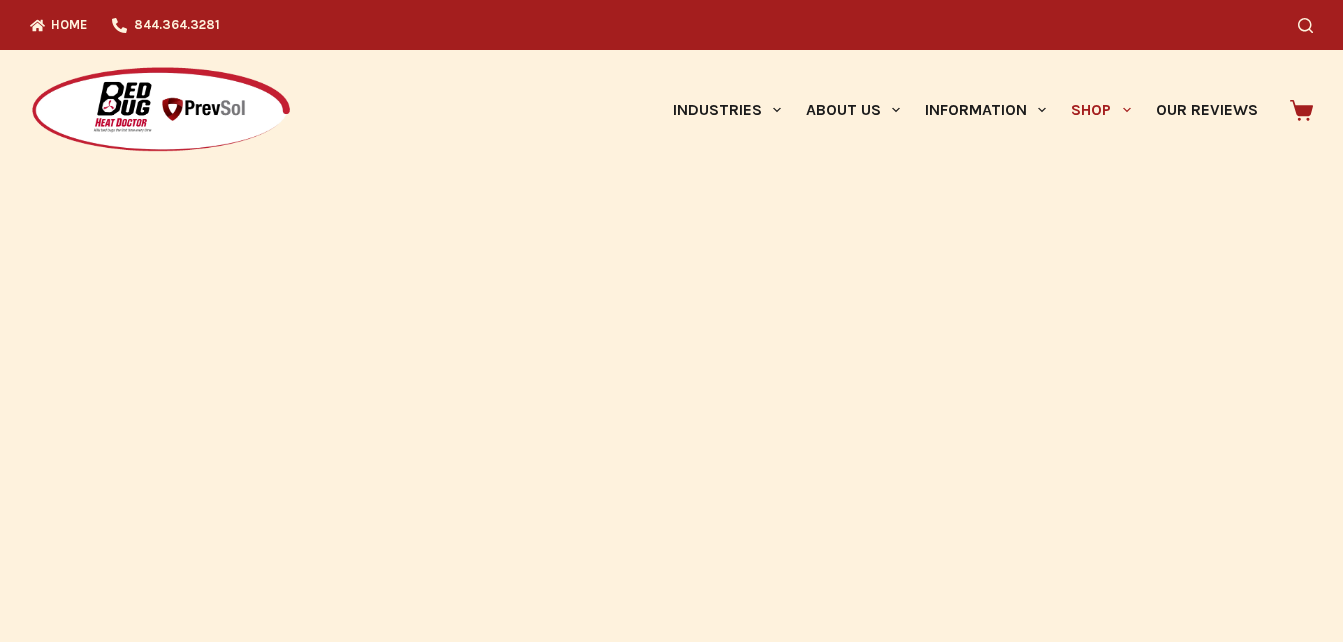 scroll, scrollTop: 0, scrollLeft: 0, axis: both 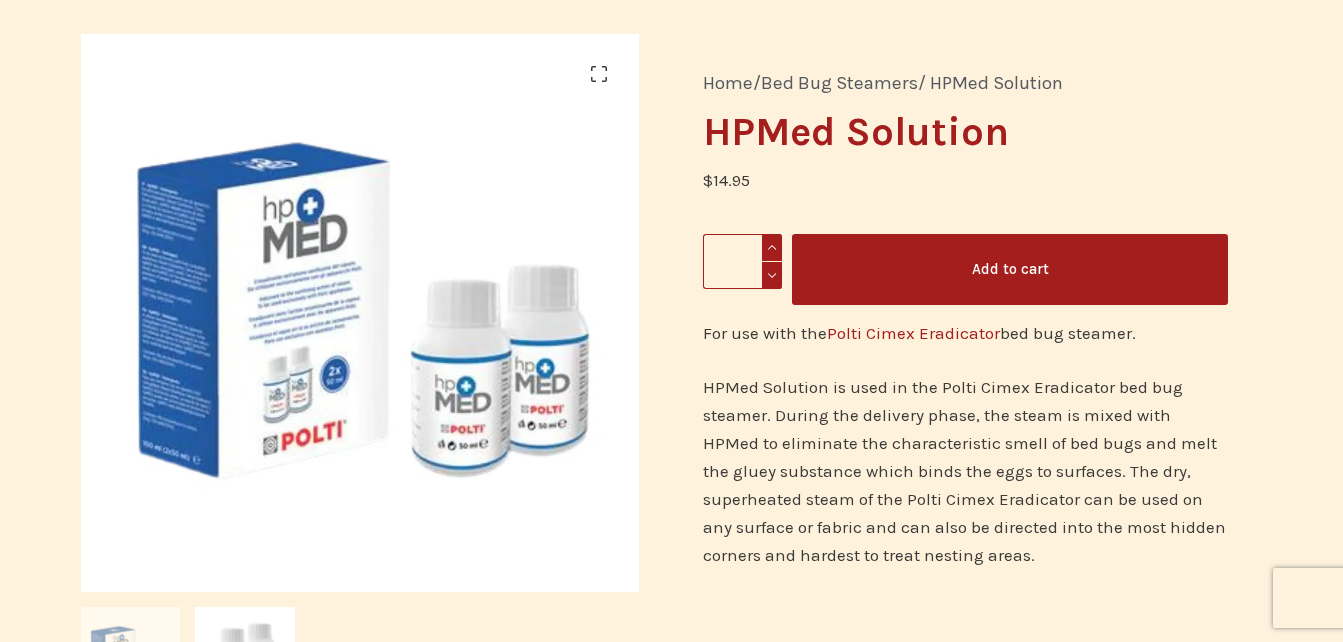 click on "Add to cart" at bounding box center (1010, 269) 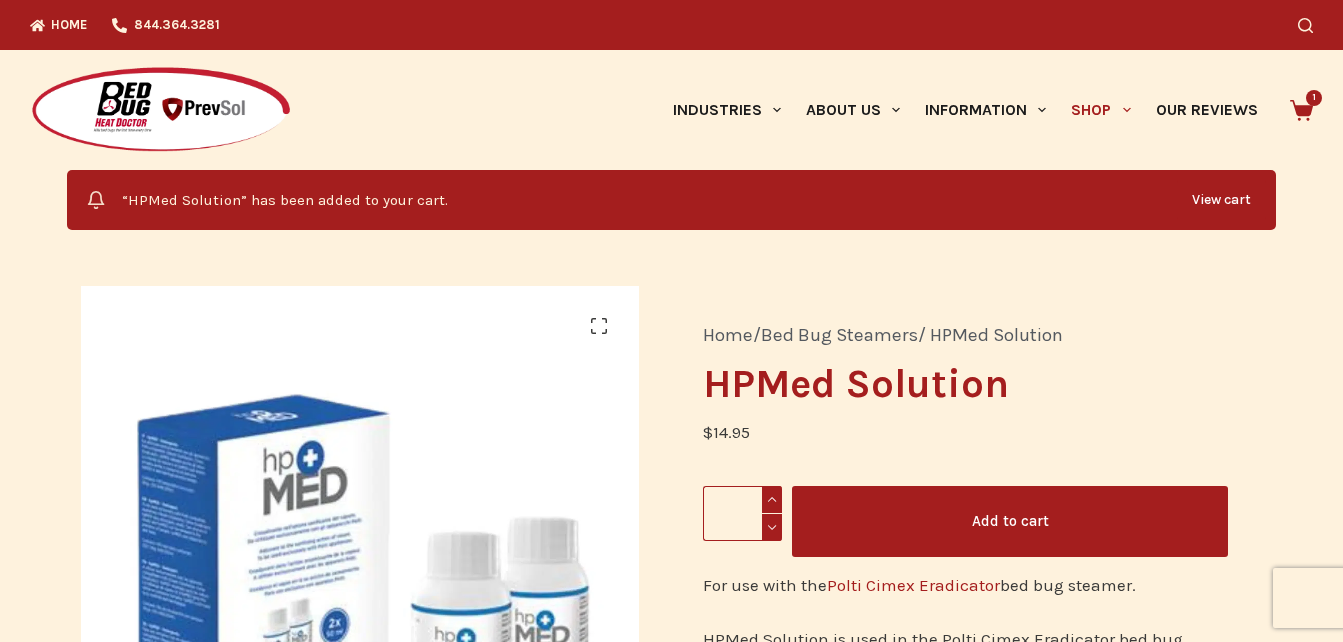 scroll, scrollTop: 0, scrollLeft: 0, axis: both 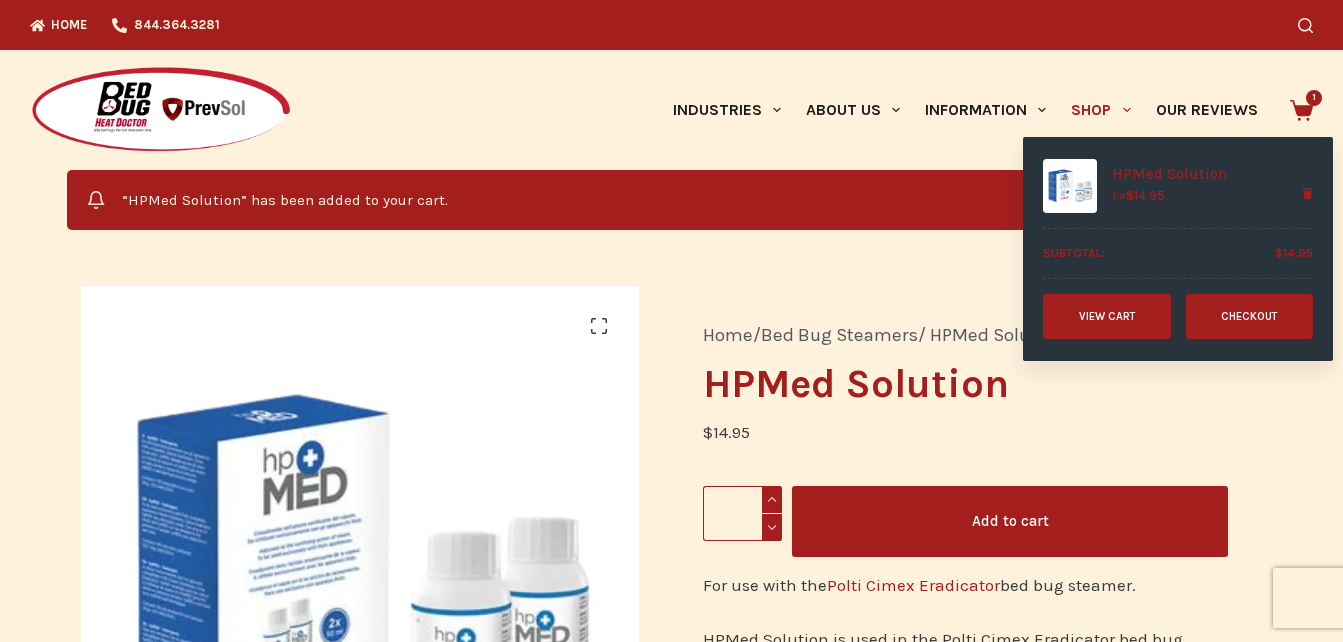click on "1" at bounding box center (1314, 98) 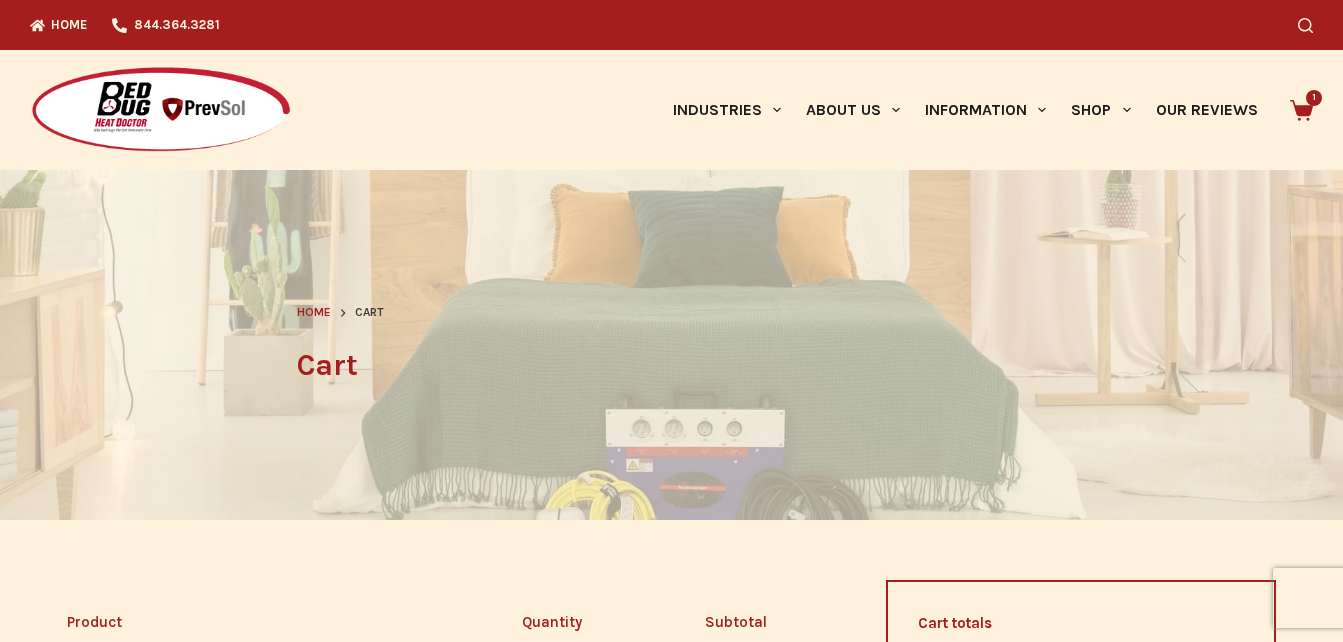 scroll, scrollTop: 0, scrollLeft: 0, axis: both 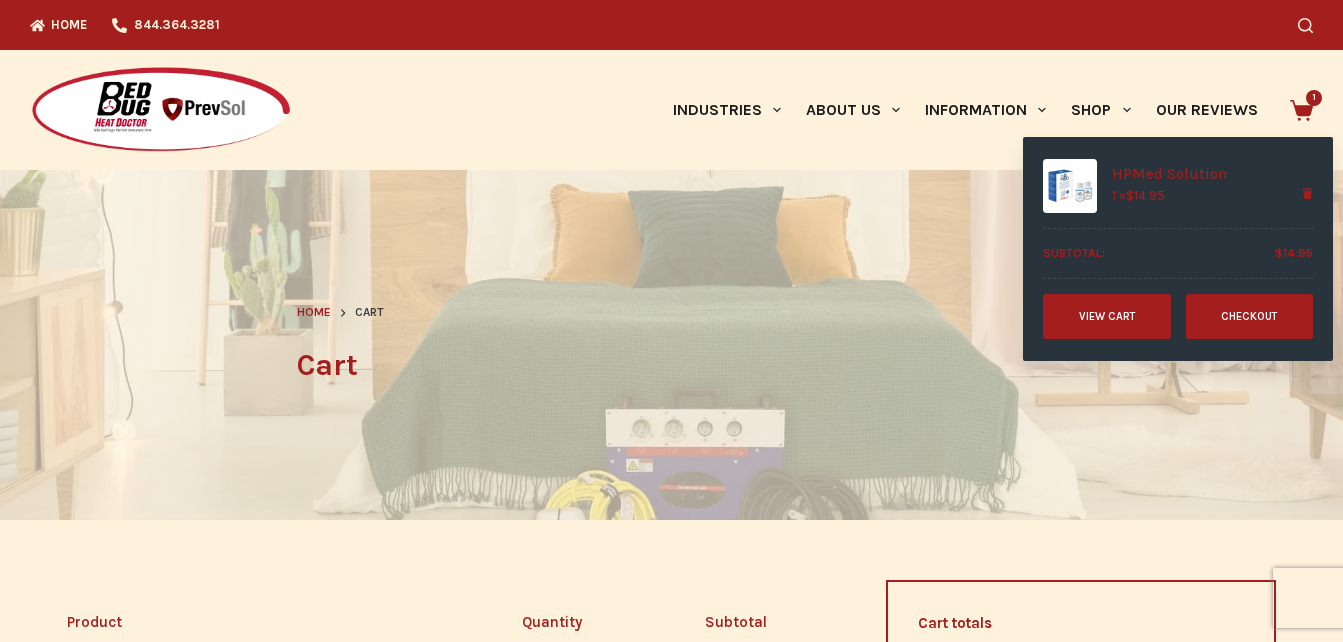 click on "View cart" at bounding box center (1107, 316) 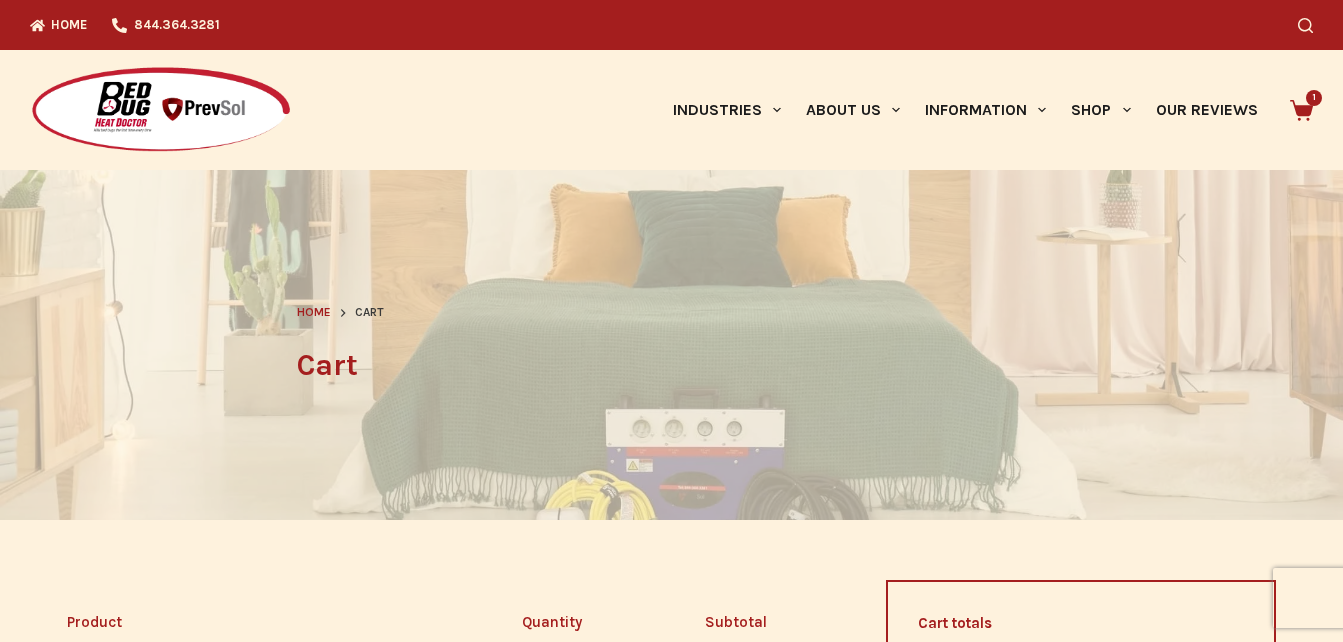 scroll, scrollTop: 0, scrollLeft: 0, axis: both 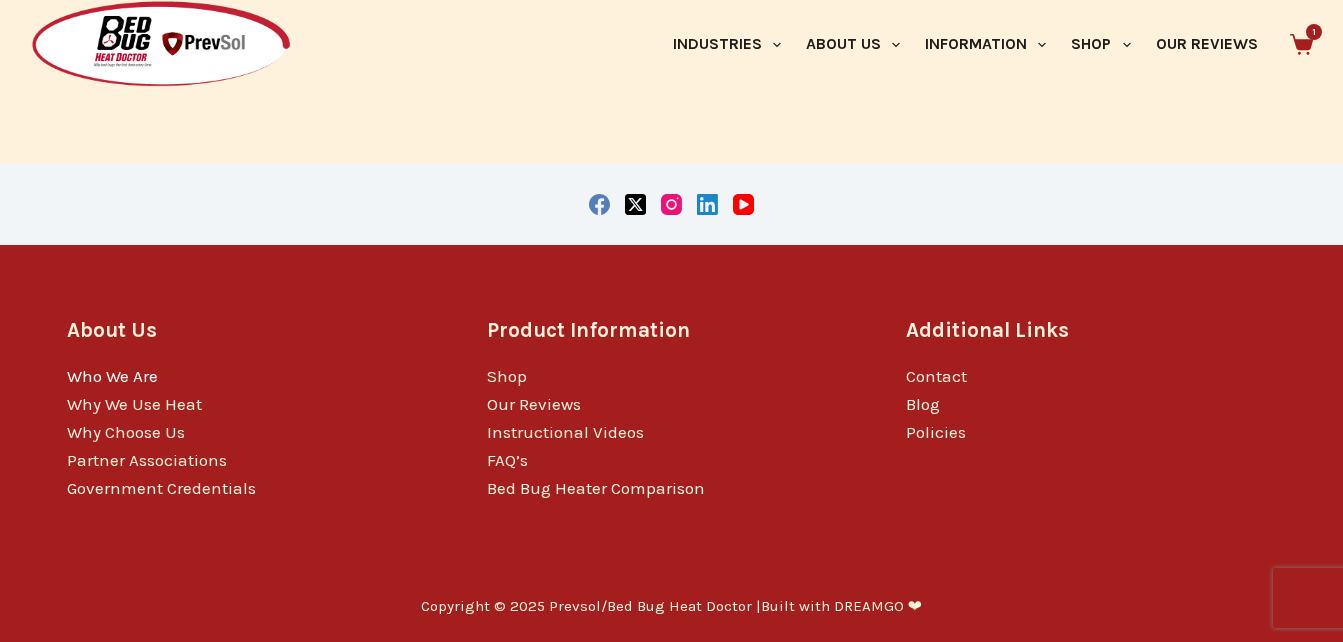 click on "Who We Are" at bounding box center [112, 376] 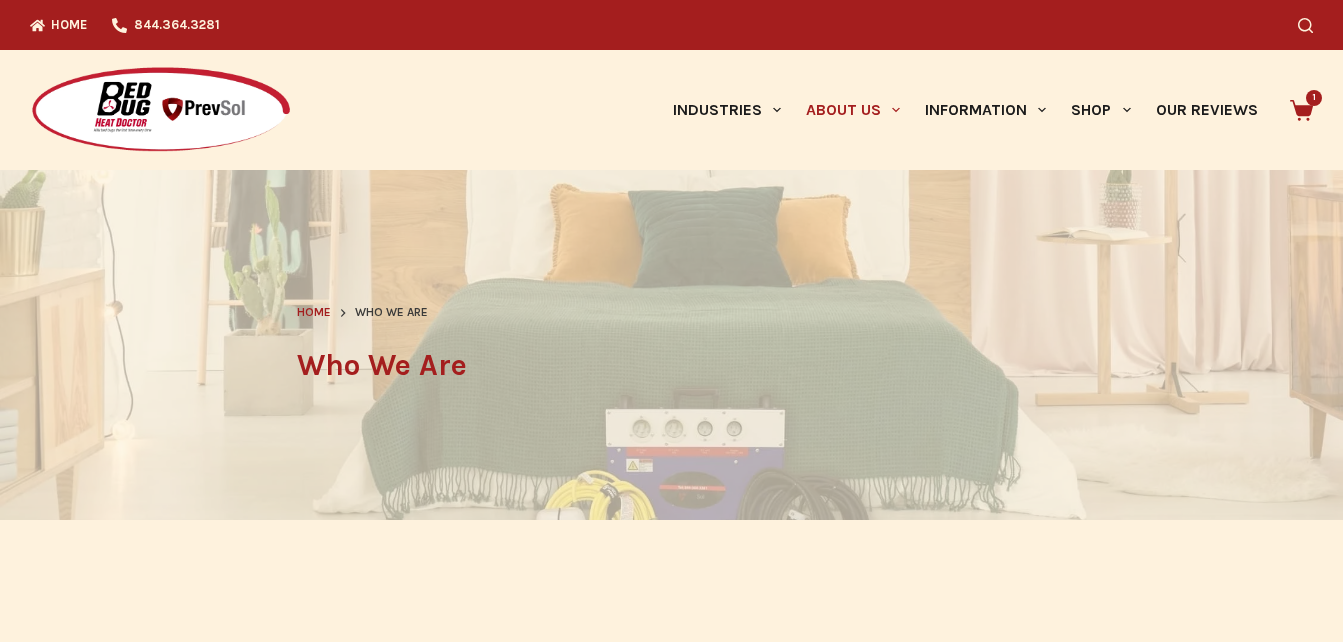 scroll, scrollTop: 0, scrollLeft: 0, axis: both 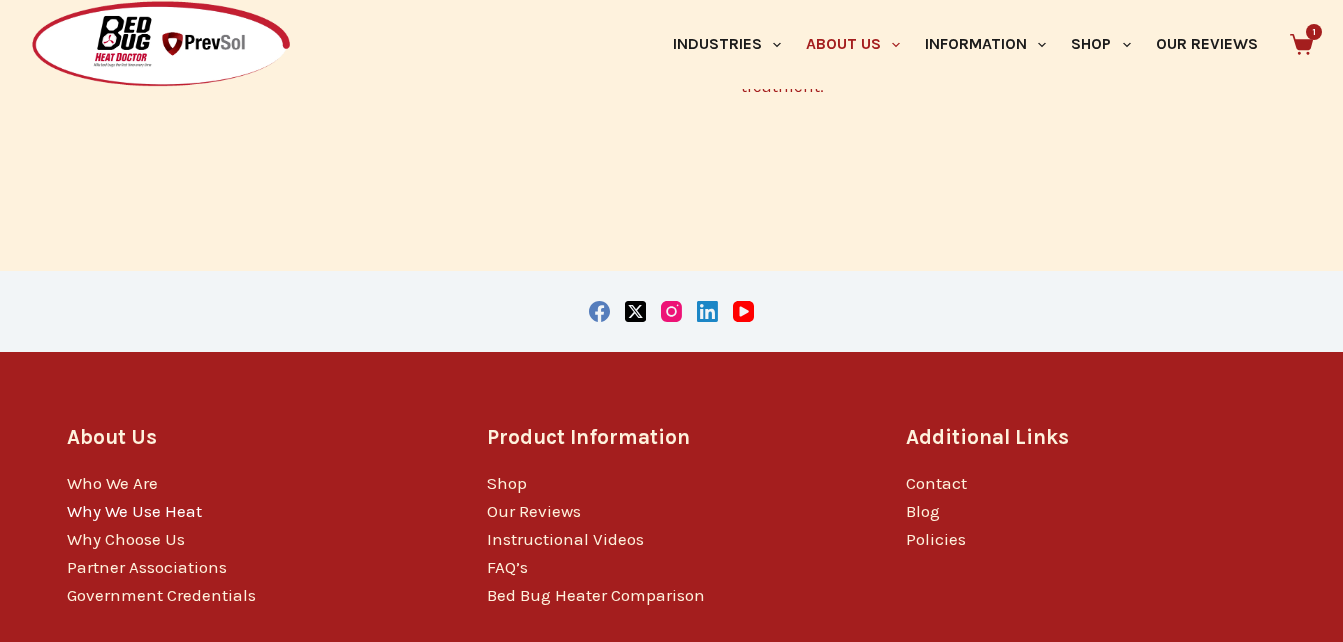 click on "Why We Use Heat" at bounding box center [134, 511] 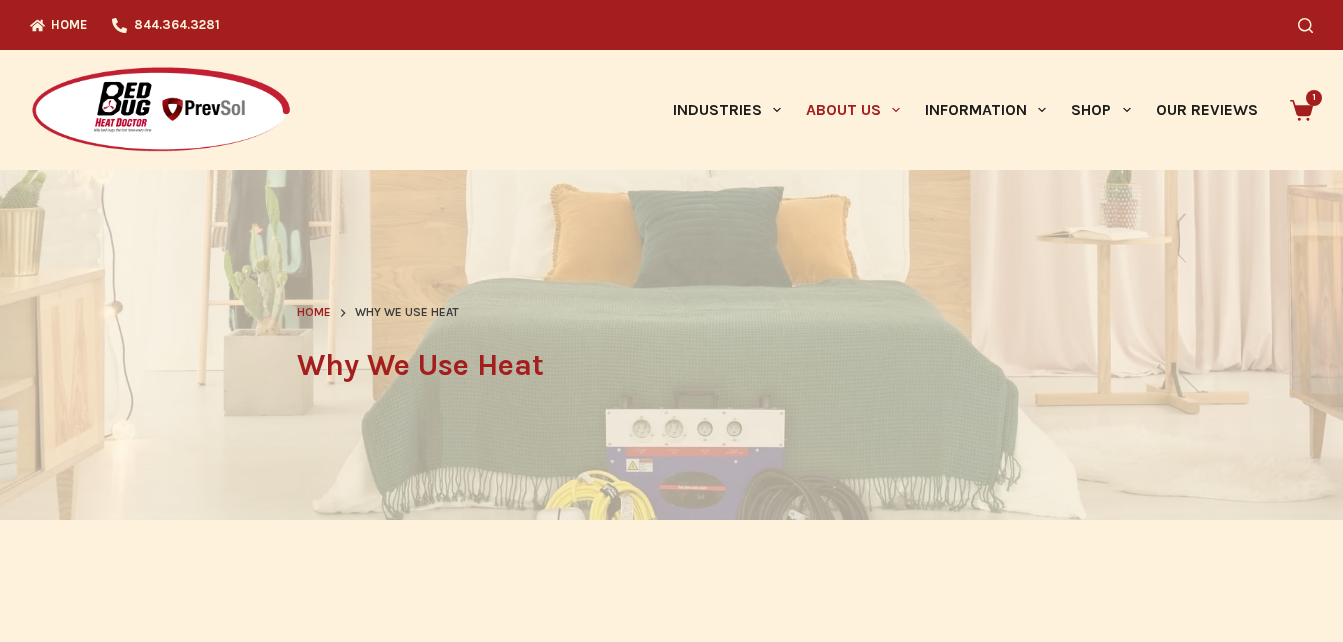 scroll, scrollTop: 0, scrollLeft: 0, axis: both 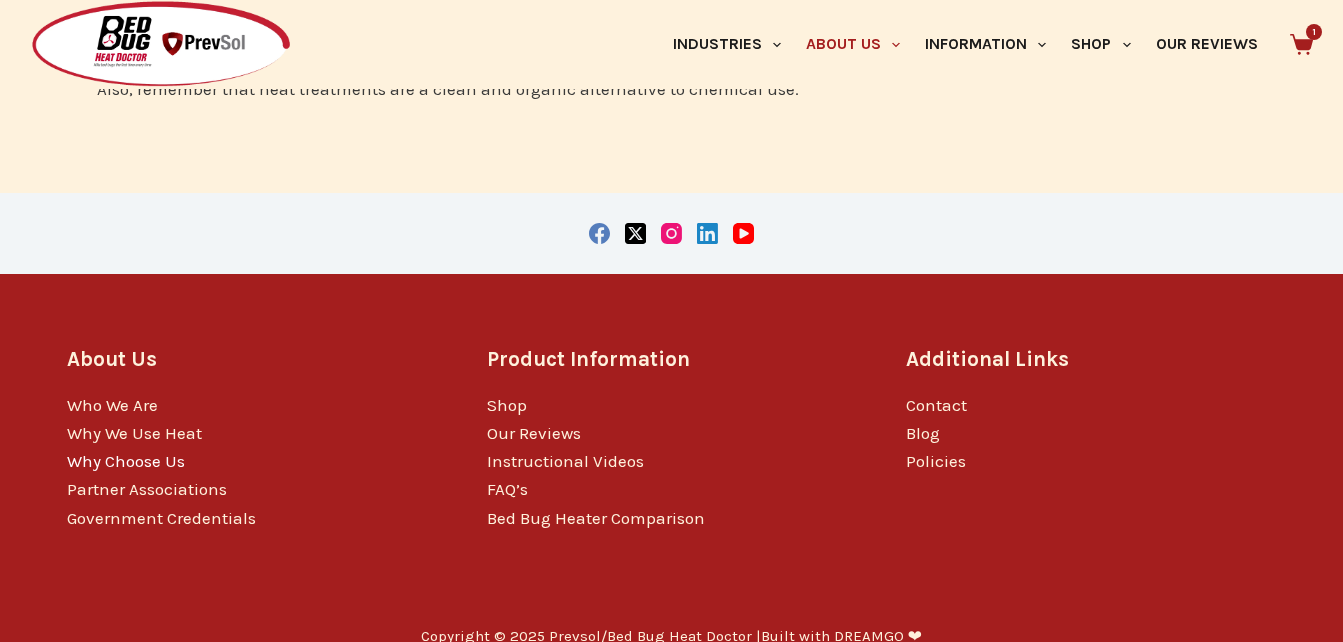 click on "Why Choose Us" at bounding box center [126, 461] 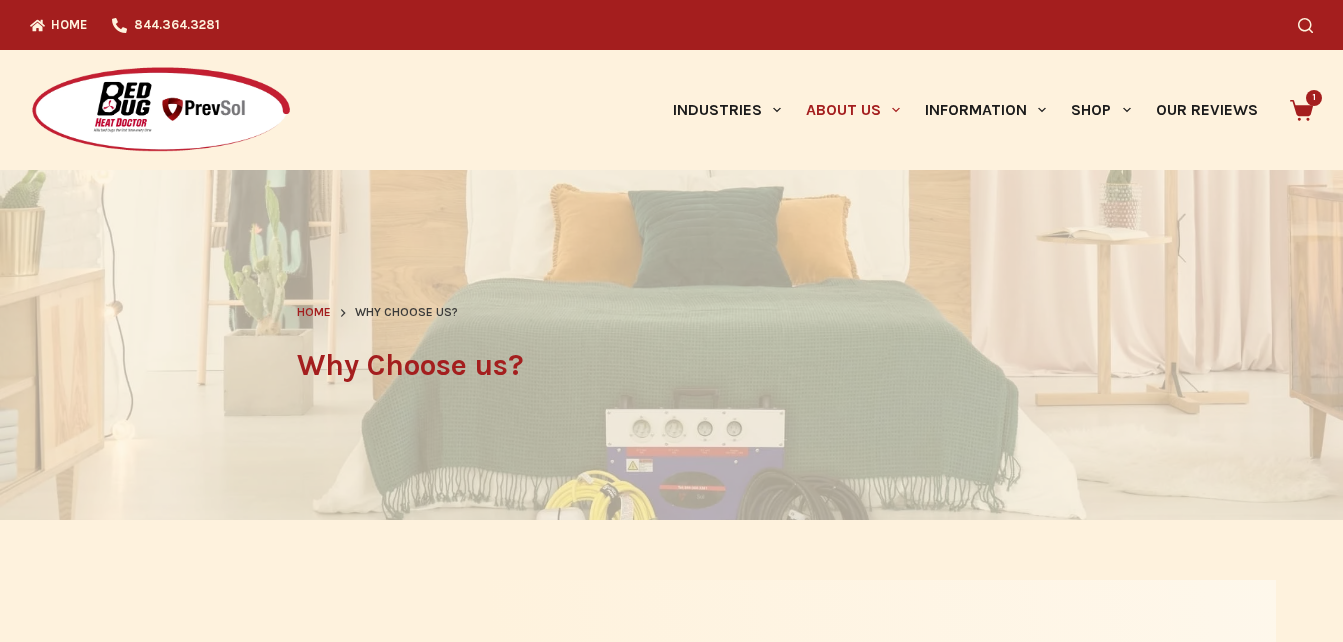 scroll, scrollTop: 0, scrollLeft: 0, axis: both 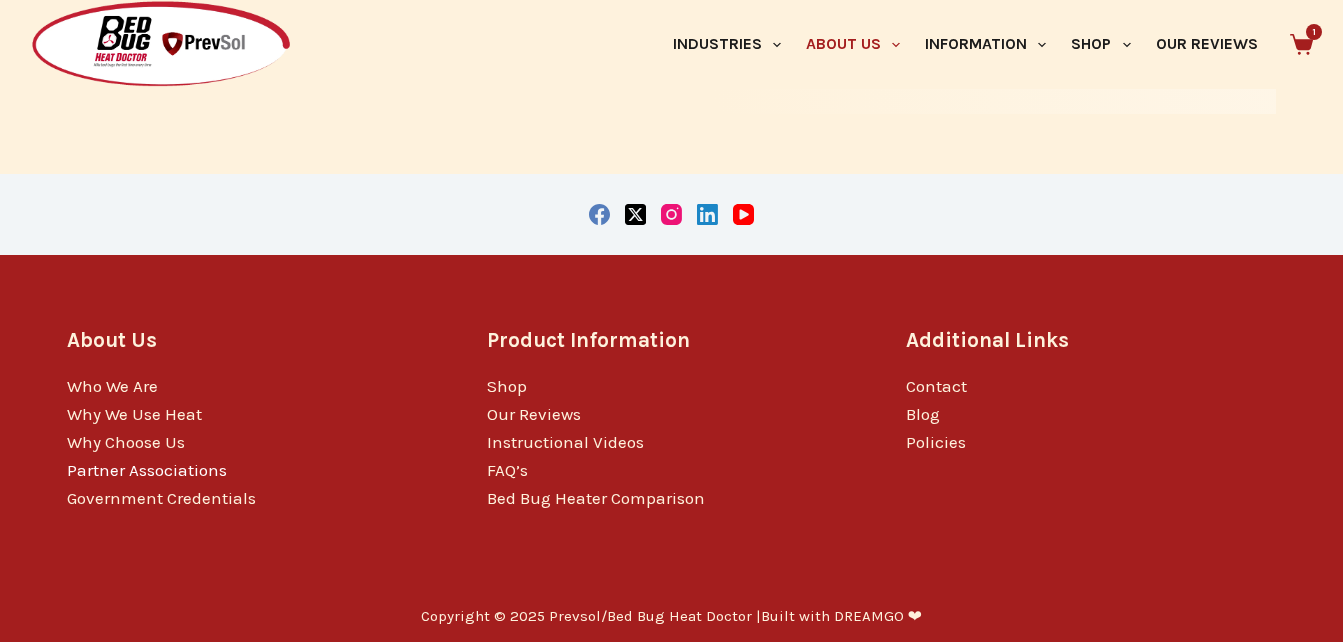 click on "Partner Associations" at bounding box center (147, 470) 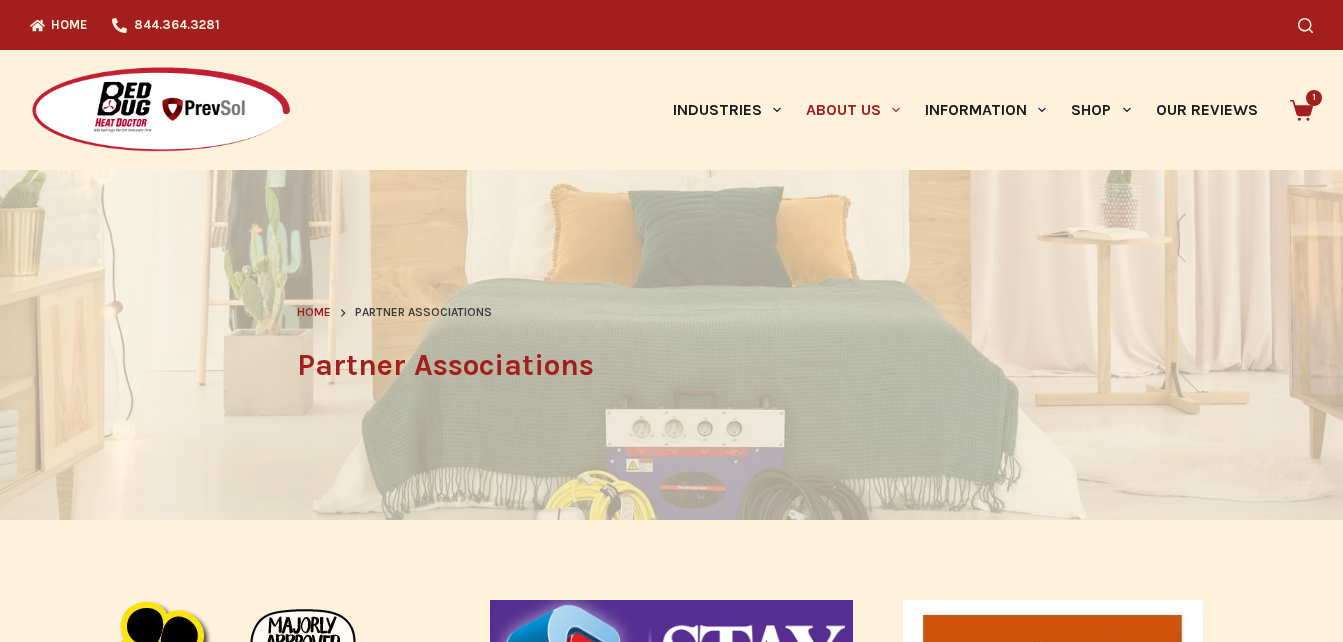 scroll, scrollTop: 0, scrollLeft: 0, axis: both 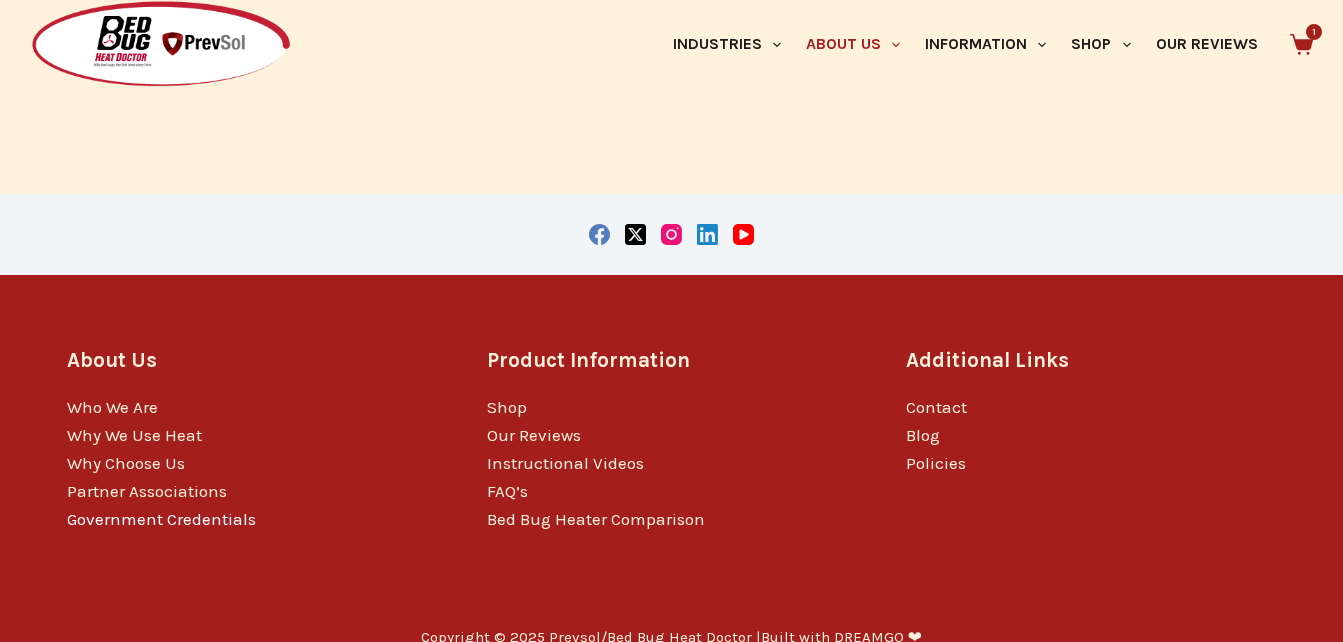 click on "Government Credentials" at bounding box center [161, 519] 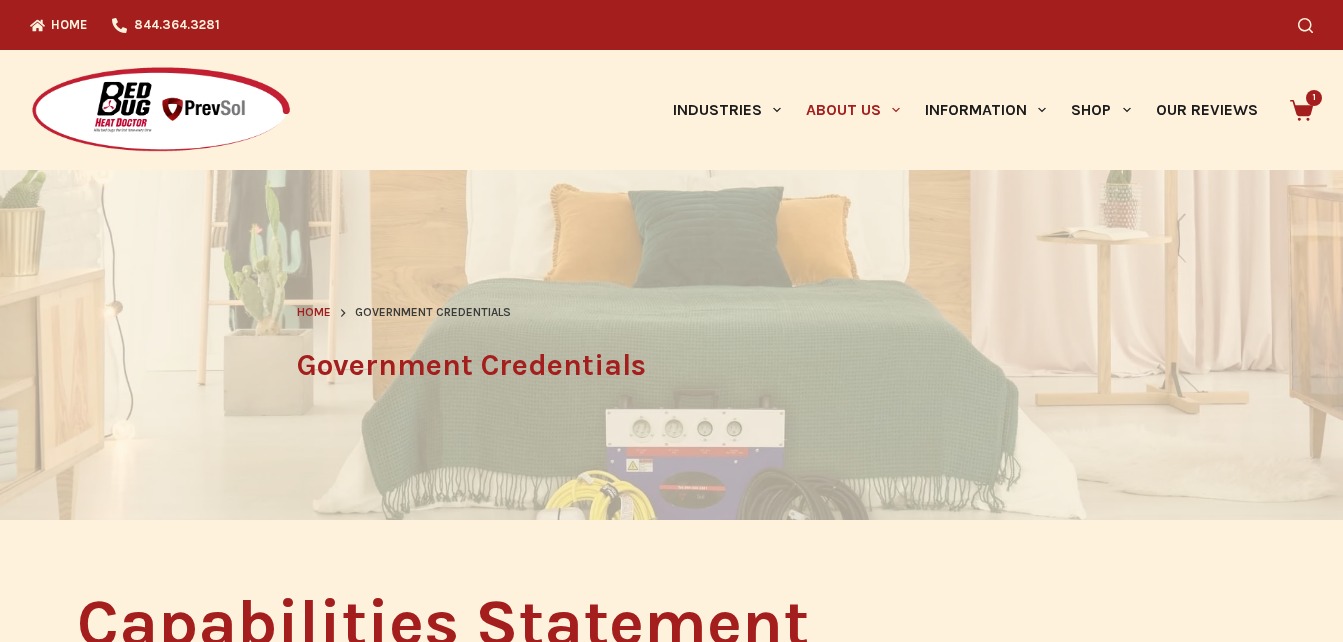 scroll, scrollTop: 0, scrollLeft: 0, axis: both 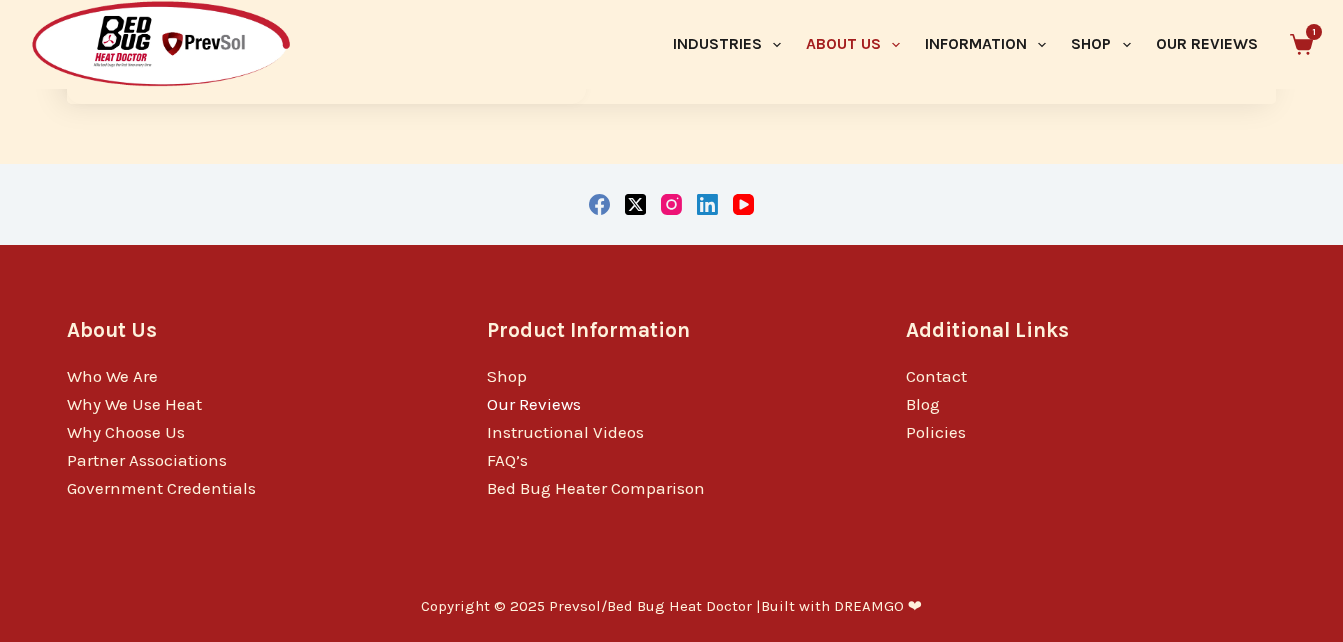 click on "Our Reviews" at bounding box center (534, 404) 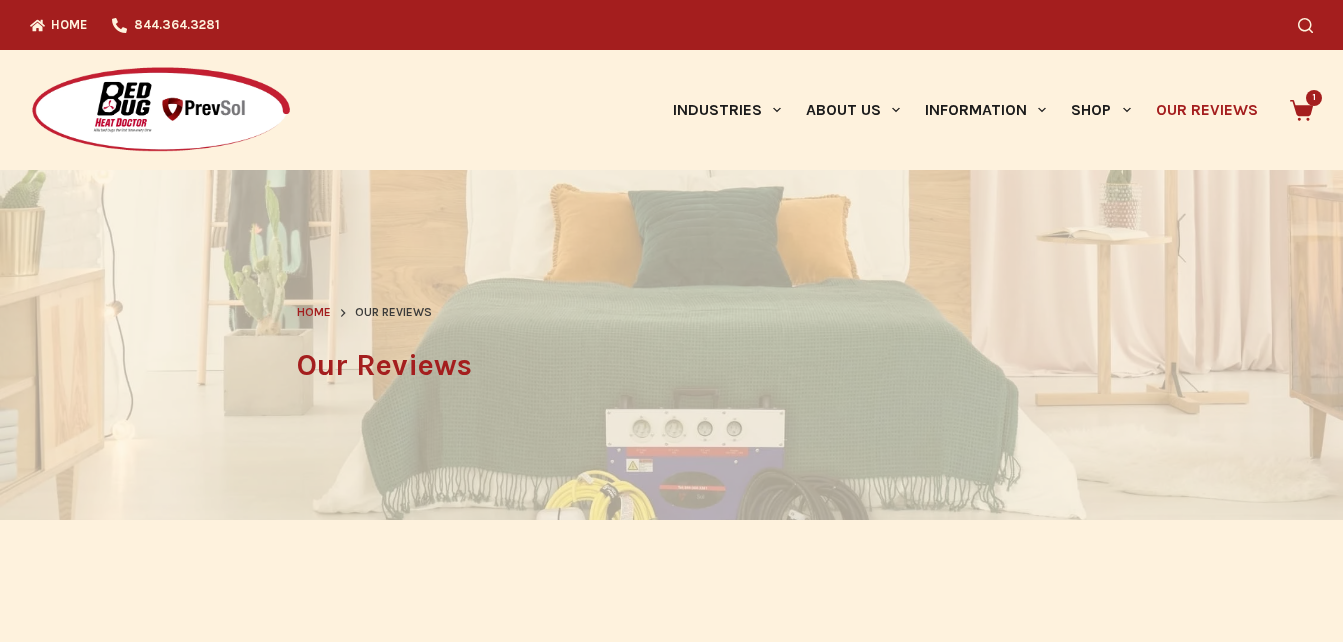 scroll, scrollTop: 0, scrollLeft: 0, axis: both 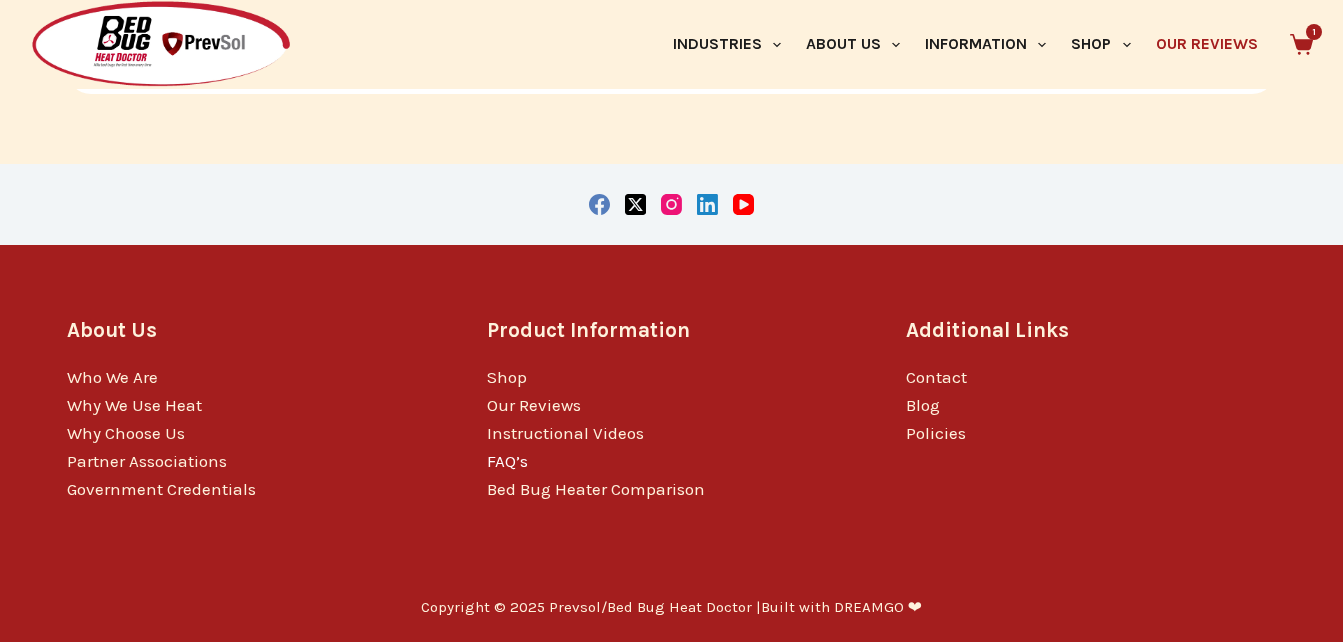 click on "FAQ’s" at bounding box center (507, 461) 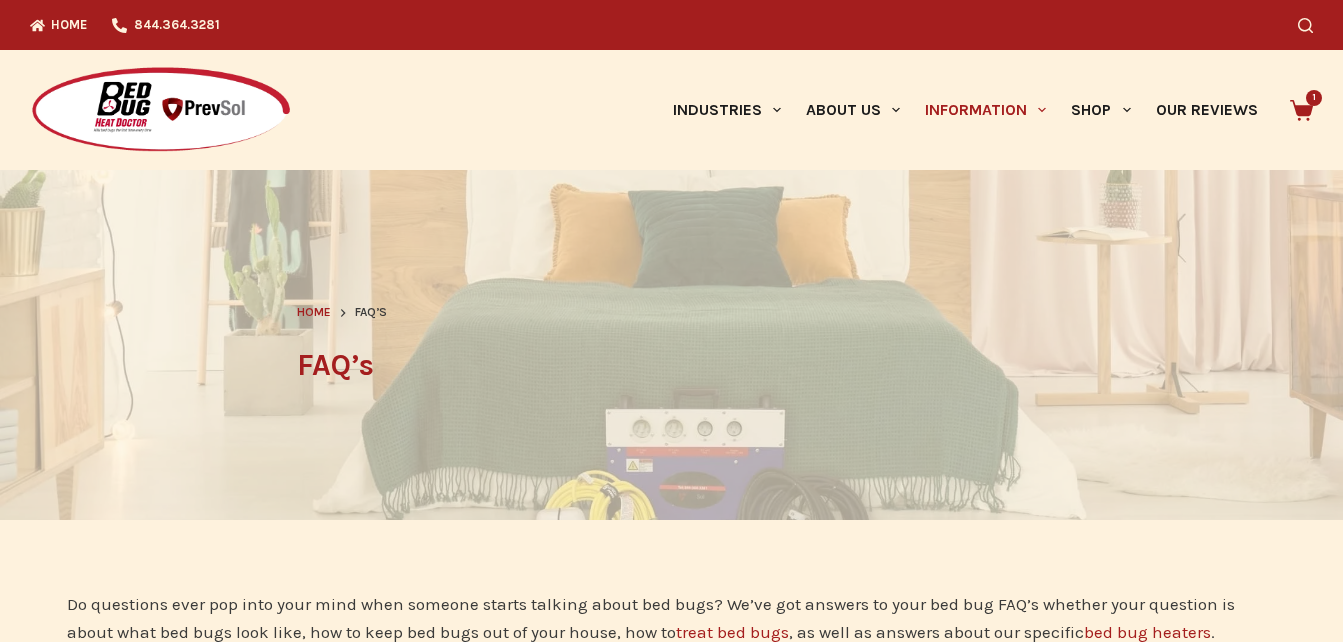 scroll, scrollTop: 0, scrollLeft: 0, axis: both 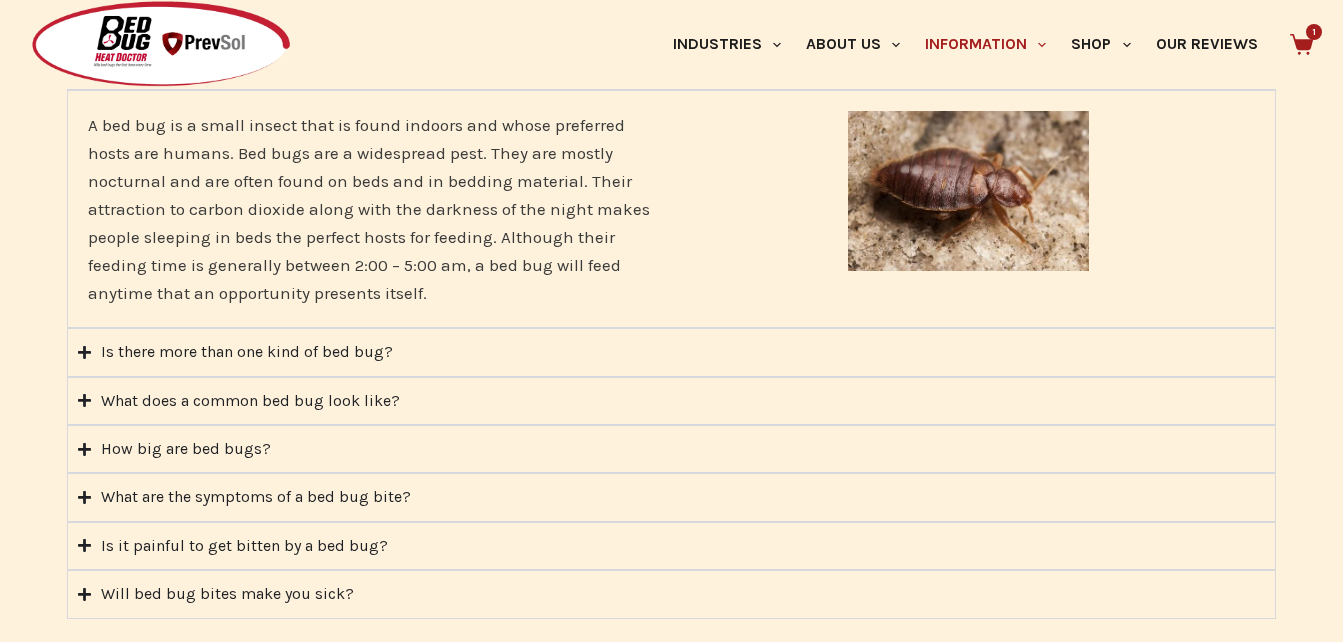 click on "How big are bed bugs?" at bounding box center (671, 449) 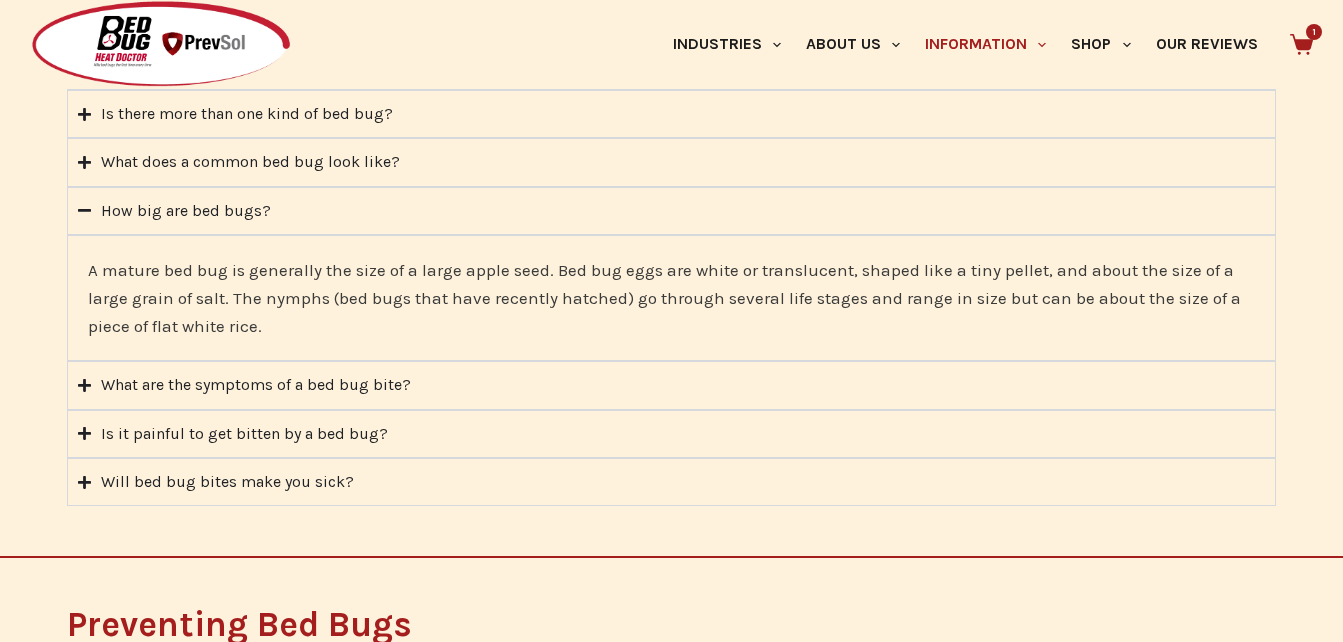 click on "What are the symptoms of a bed bug bite?" at bounding box center (671, 385) 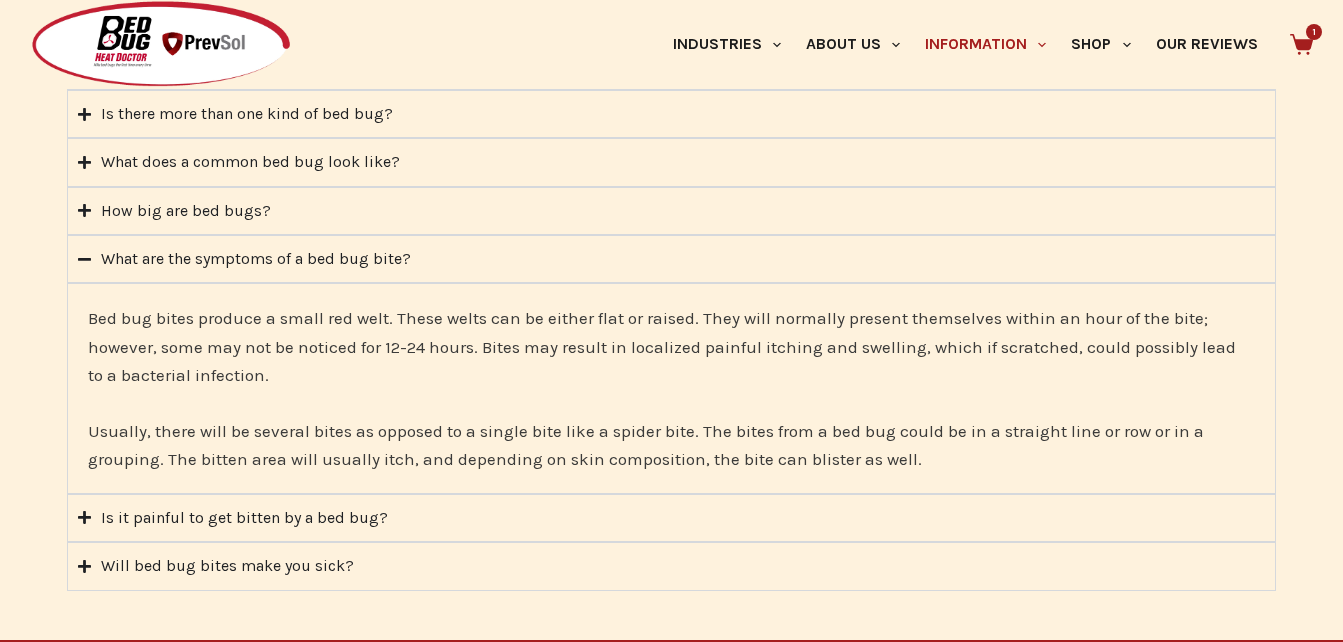 click 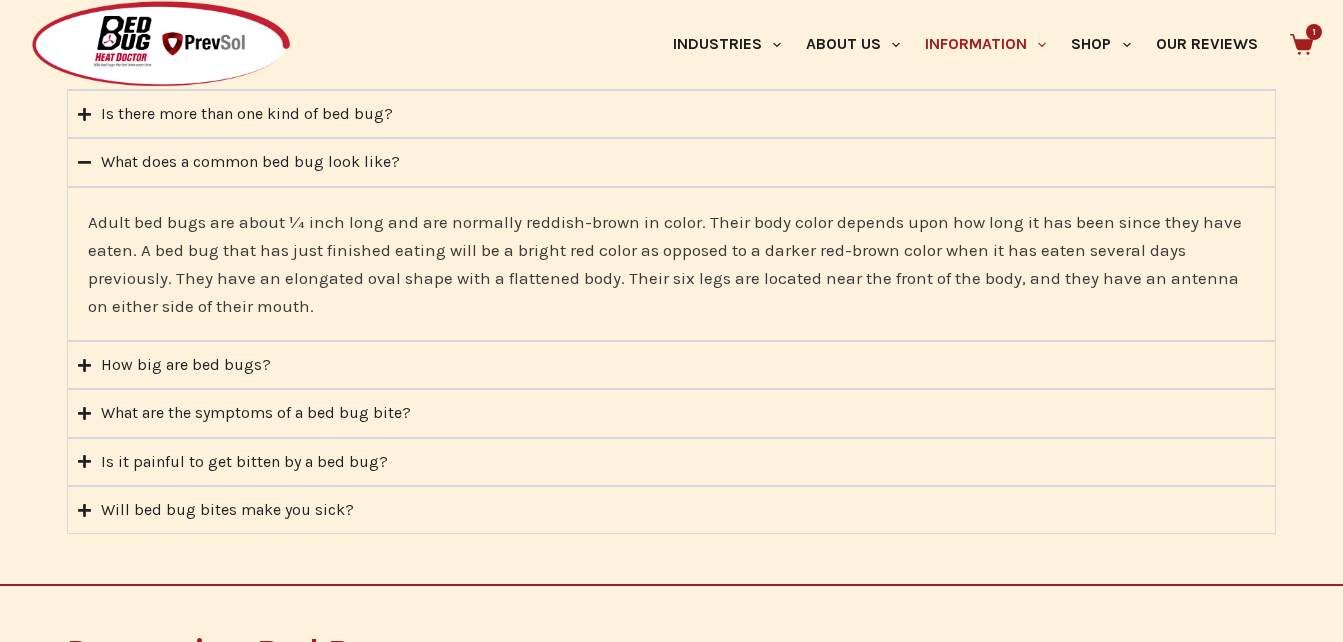click on "Is there more than one kind of bed bug?" at bounding box center (671, 114) 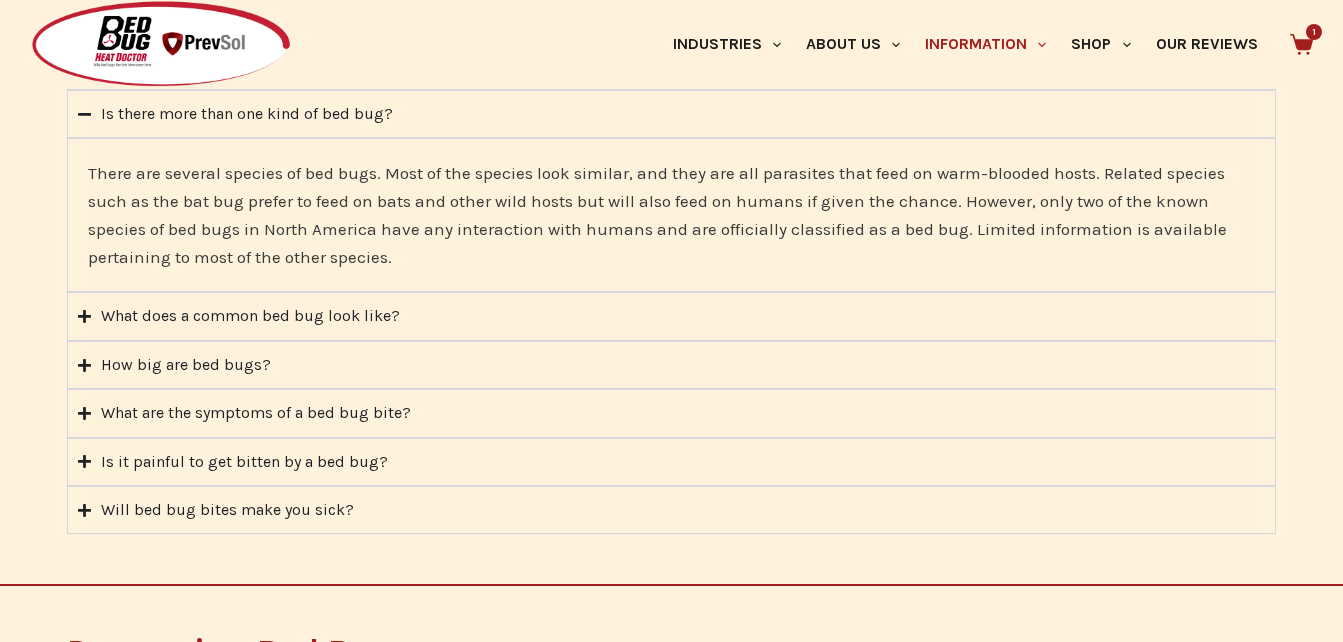 click on "Is it painful to get bitten by a bed bug?" at bounding box center [671, 462] 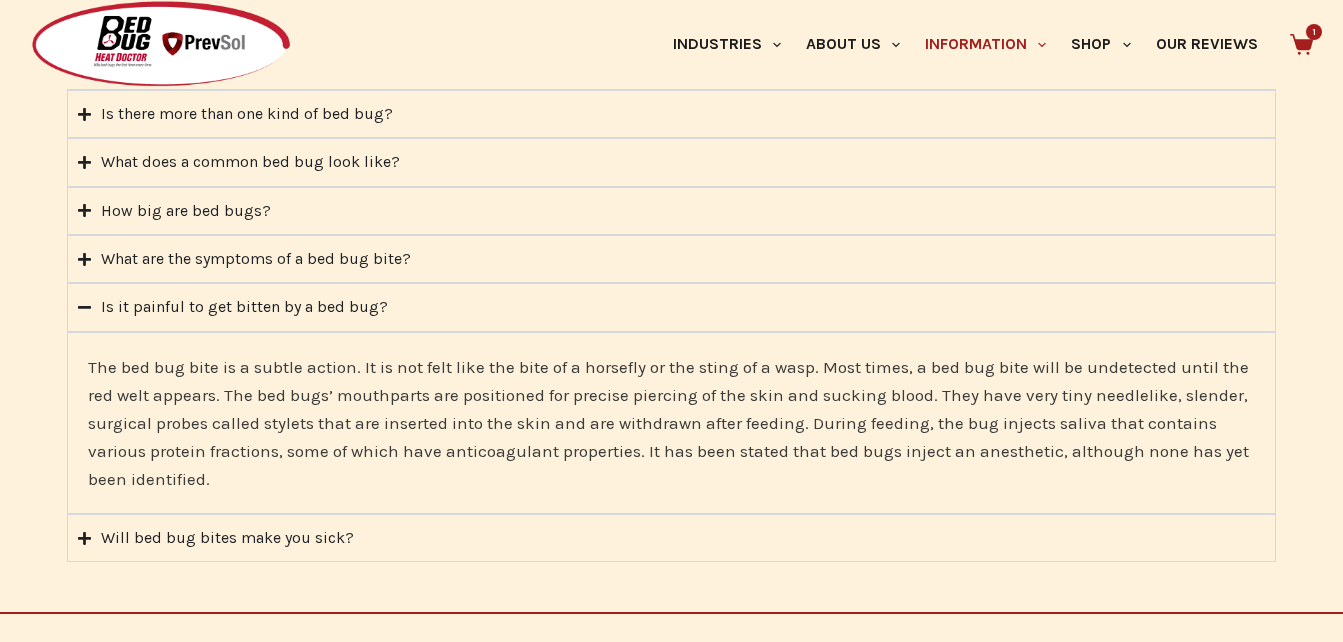 click 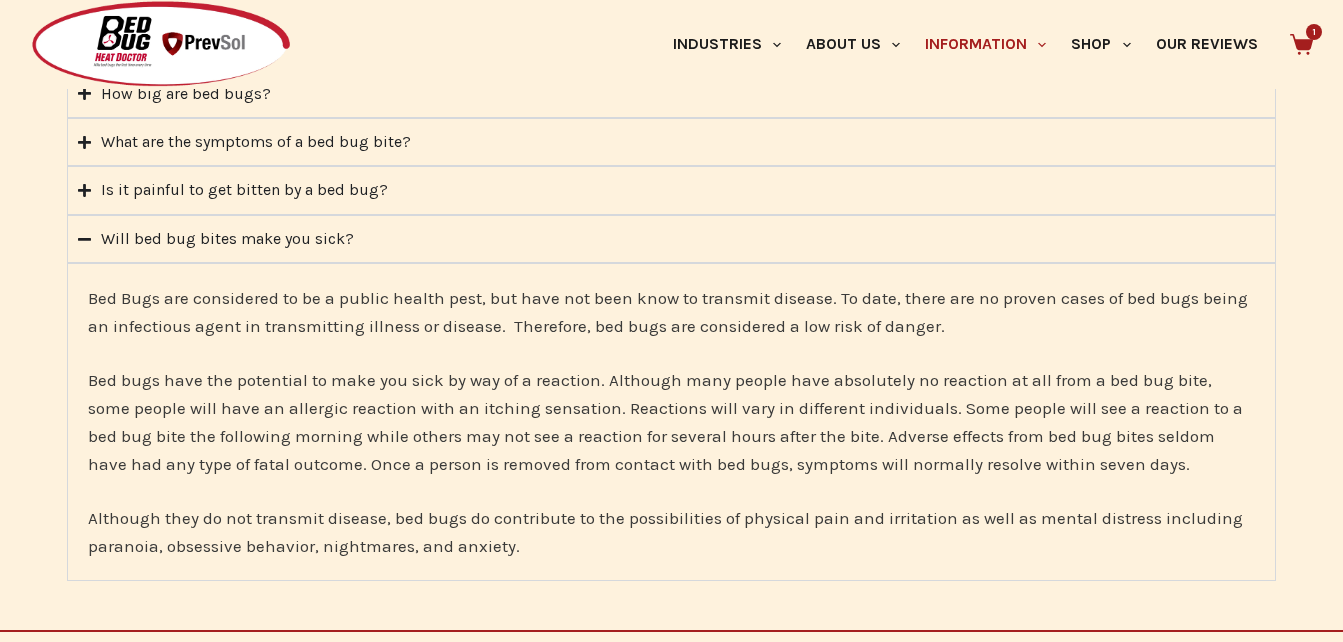 scroll, scrollTop: 853, scrollLeft: 0, axis: vertical 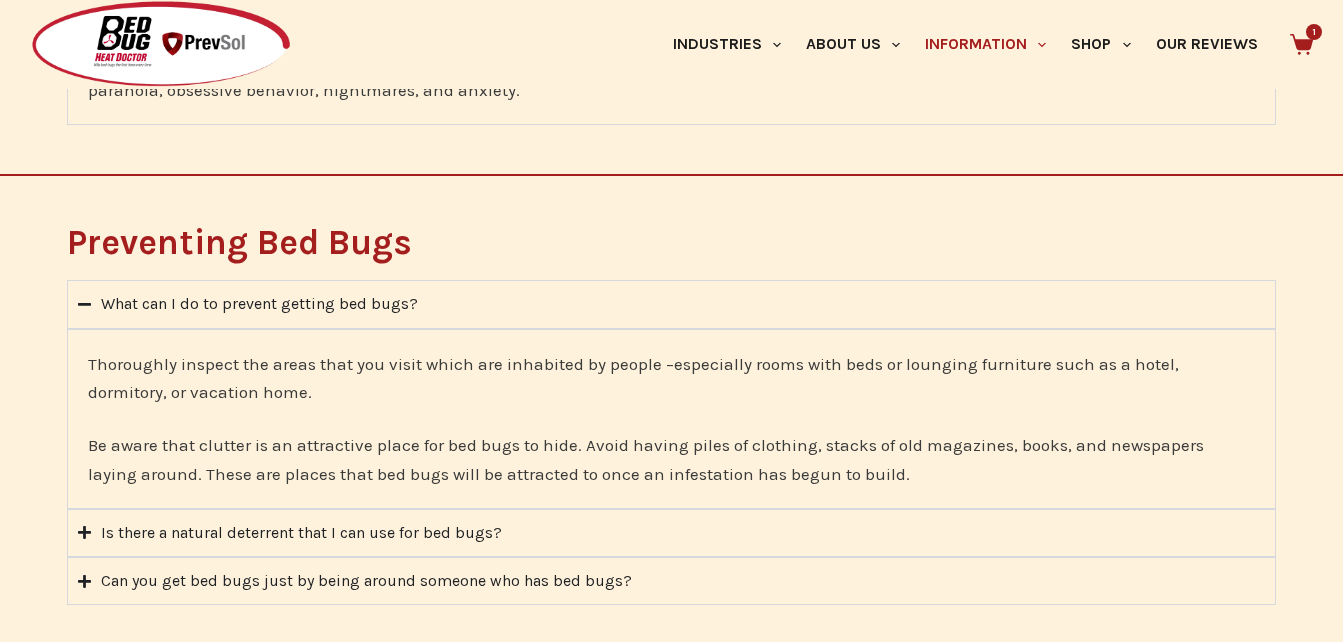 click on "Is there a natural deterrent that I can use for bed bugs?" at bounding box center (671, 533) 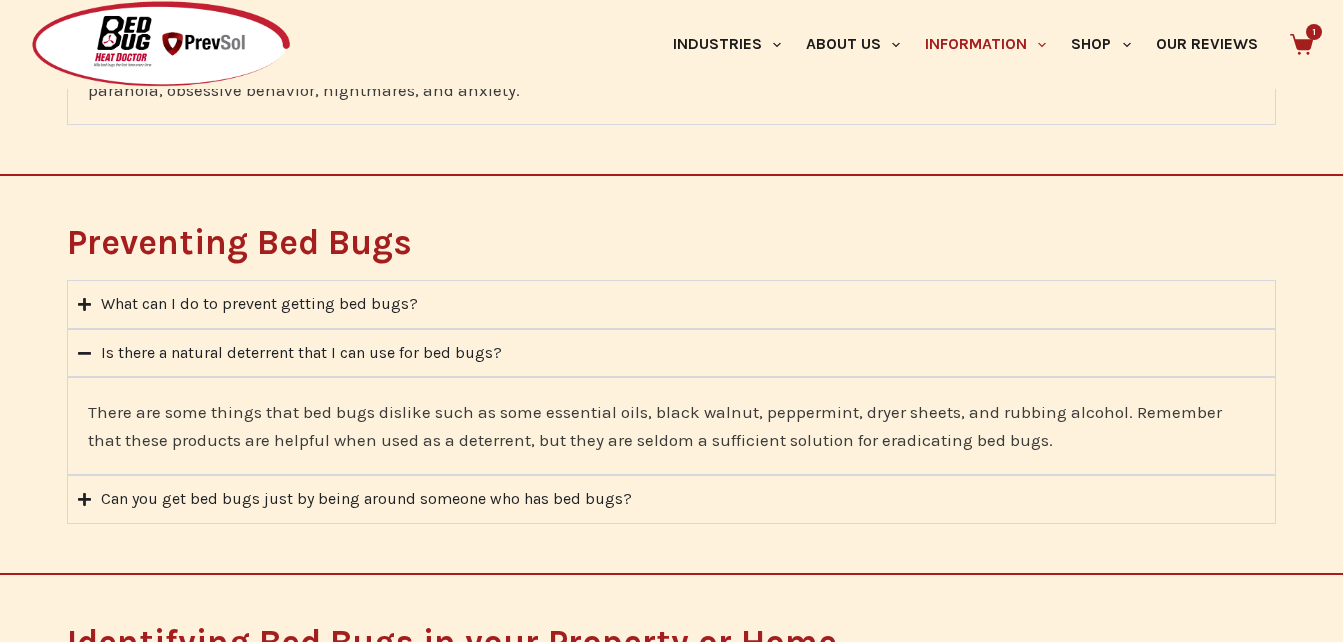 click on "Can you get bed bugs just by being around someone who has bed bugs?" at bounding box center (671, 499) 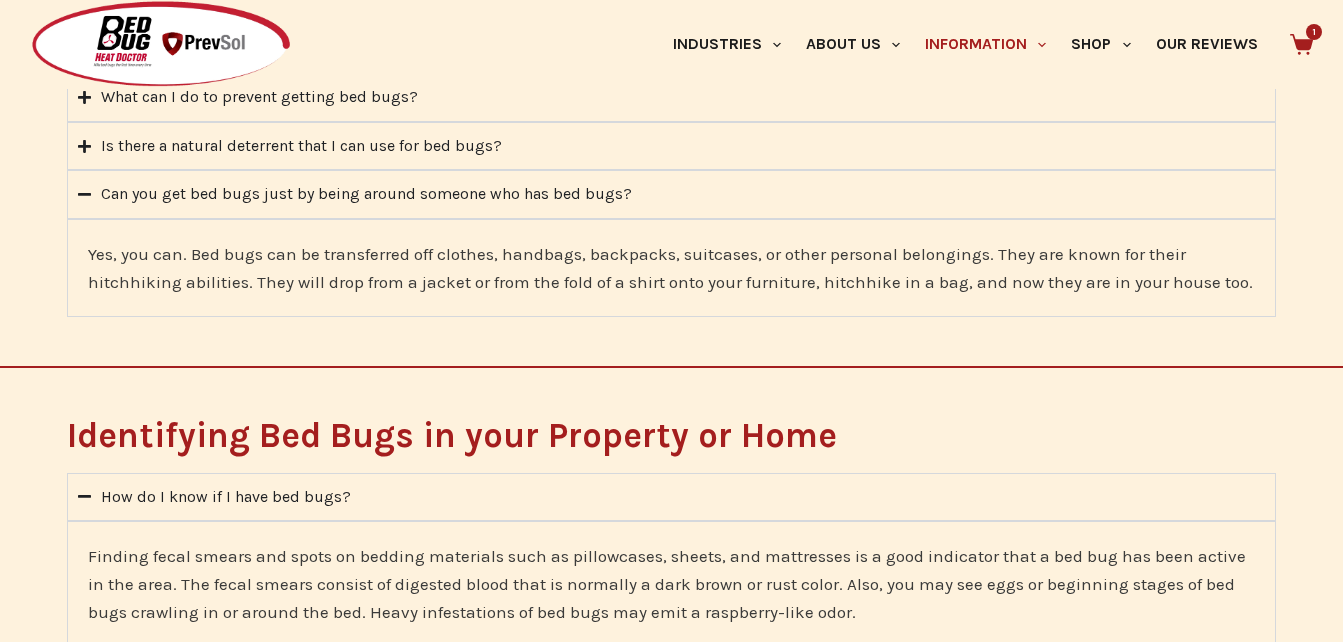 scroll, scrollTop: 1506, scrollLeft: 0, axis: vertical 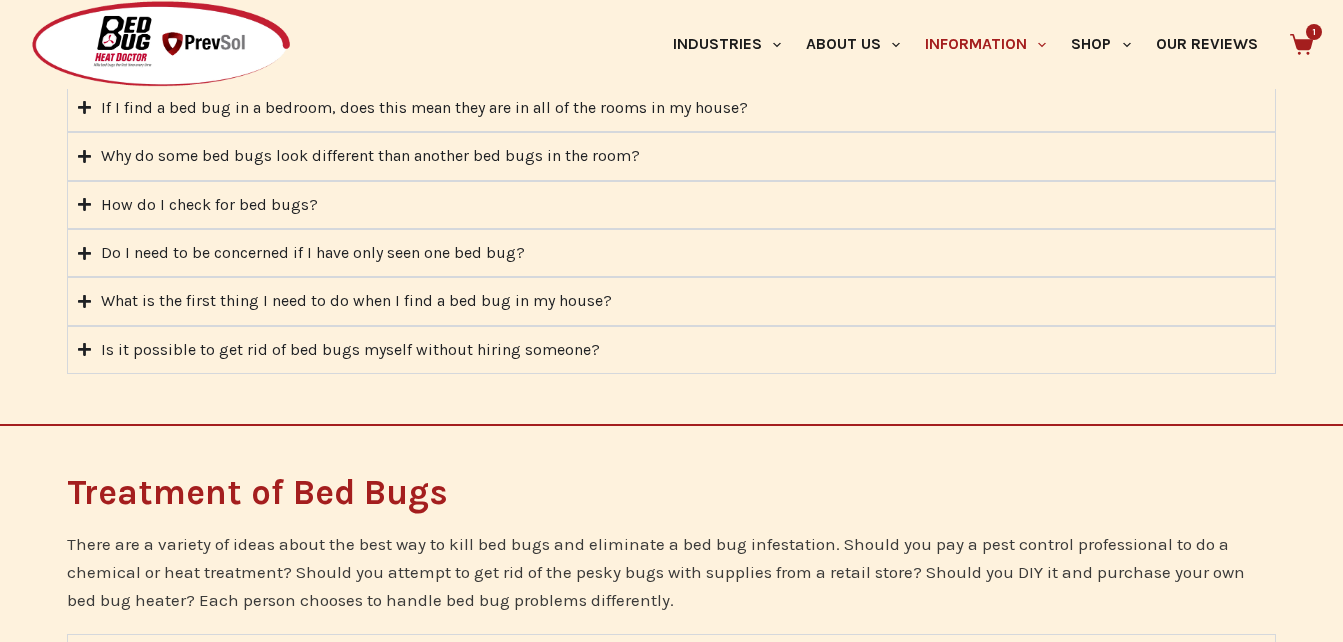 click on "If I find a bed bug in a bedroom, does this mean they are in all of the rooms in my house?" at bounding box center (671, 108) 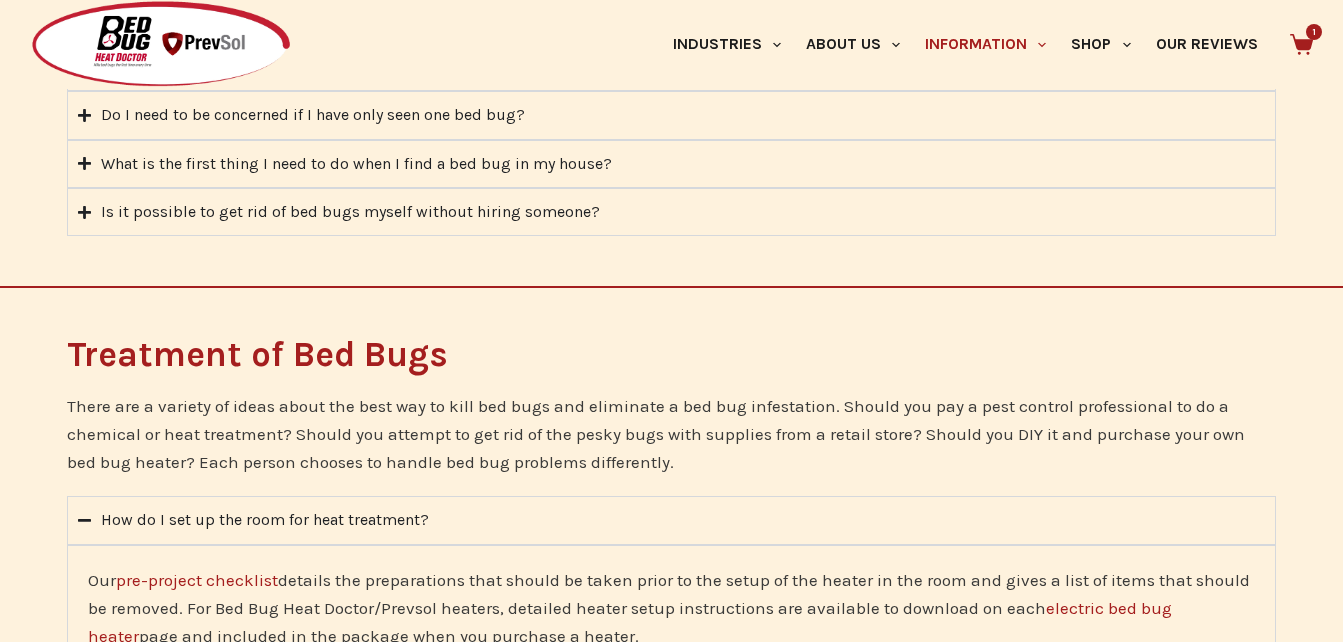 scroll, scrollTop: 2167, scrollLeft: 0, axis: vertical 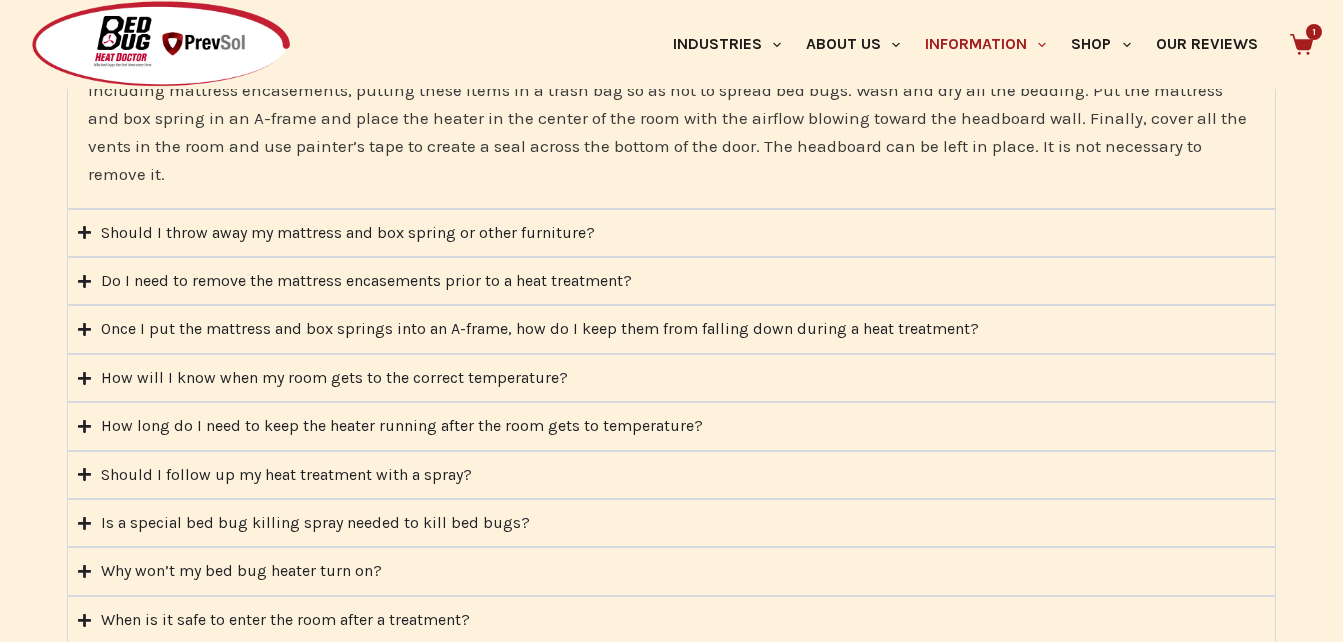 click 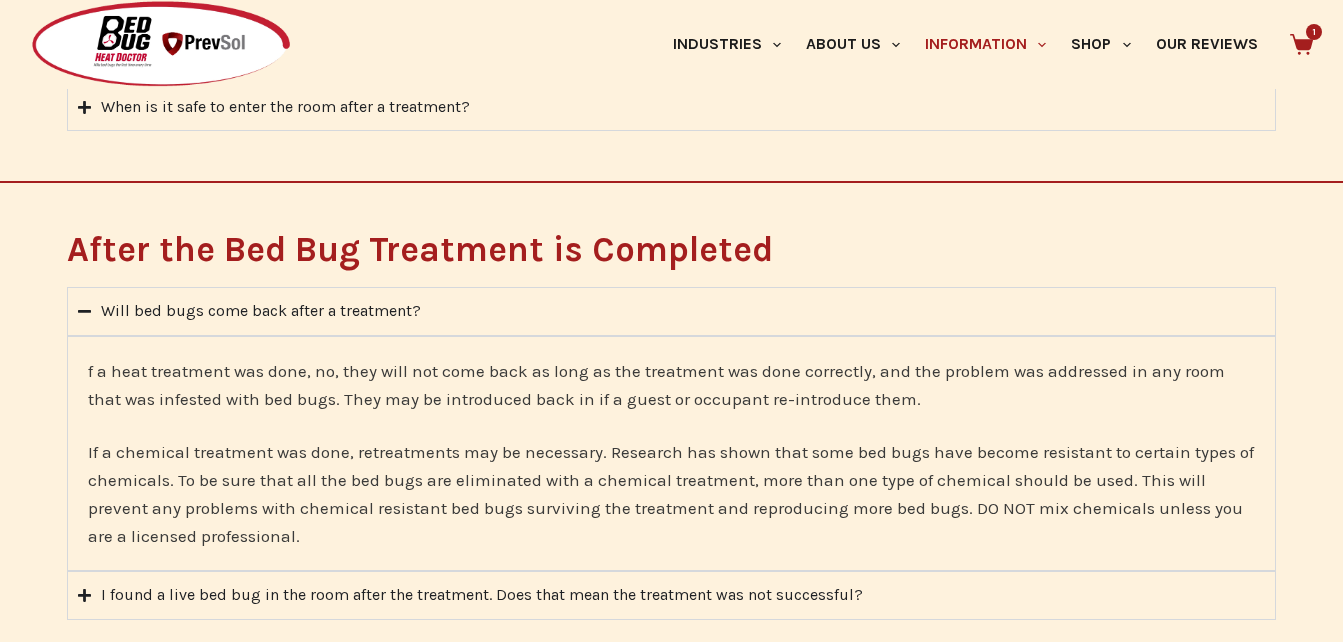 scroll, scrollTop: 3109, scrollLeft: 0, axis: vertical 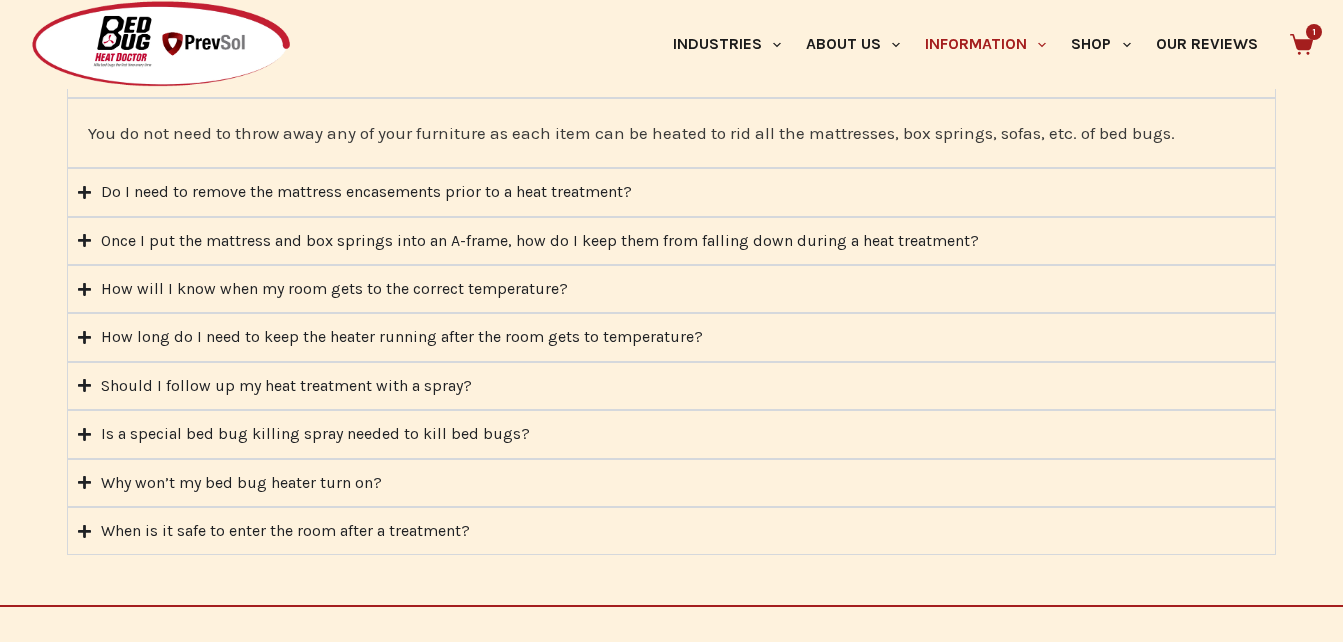 click on "Once I put the mattress and box springs into an A-frame, how do I keep them from falling down during a heat treatment?" at bounding box center [671, 241] 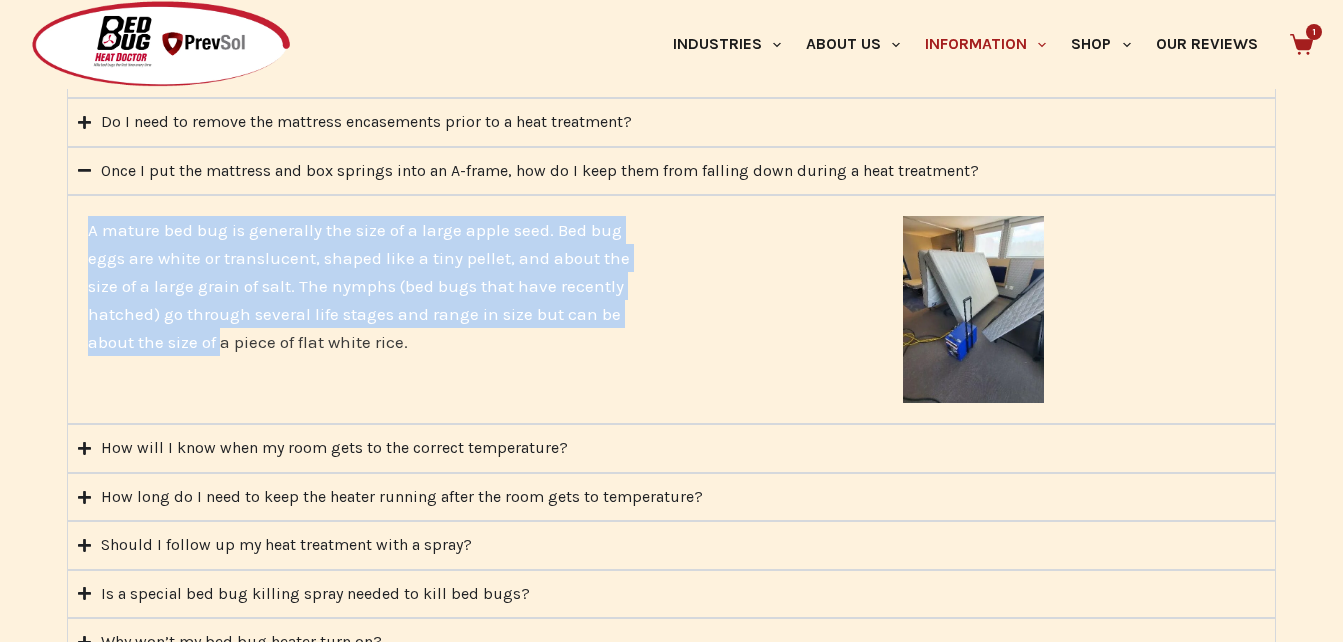 drag, startPoint x: 37, startPoint y: 231, endPoint x: 29, endPoint y: 356, distance: 125.25574 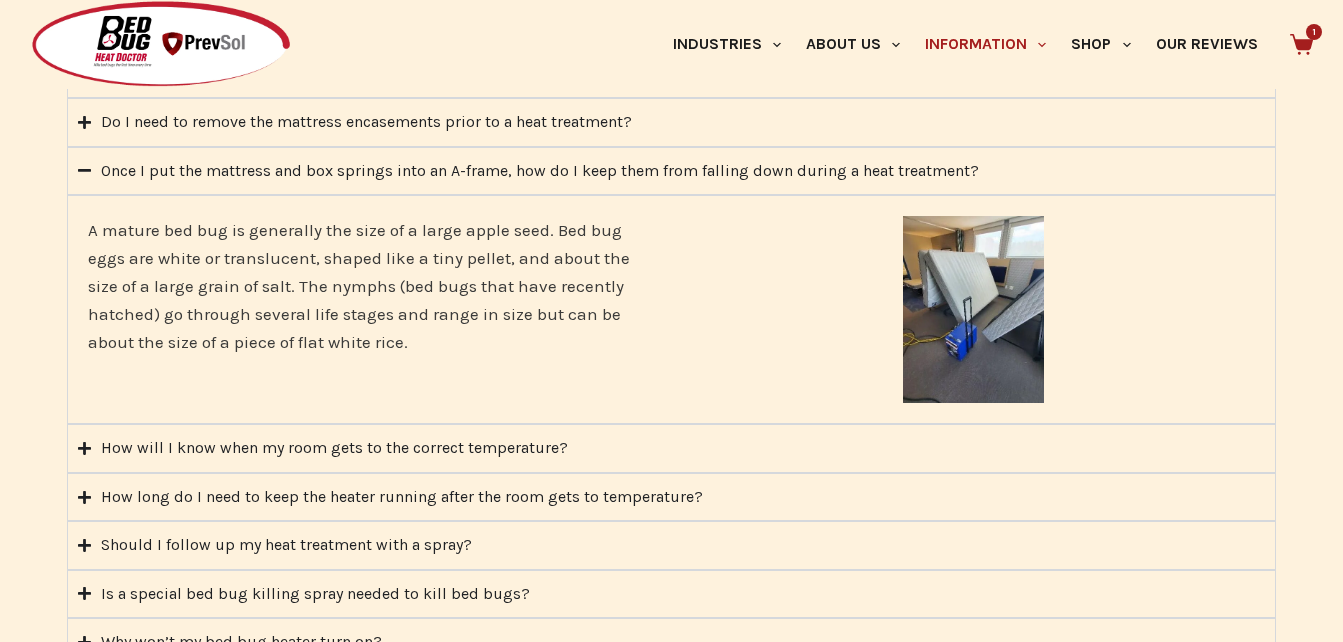 drag, startPoint x: 29, startPoint y: 356, endPoint x: 75, endPoint y: 446, distance: 101.07423 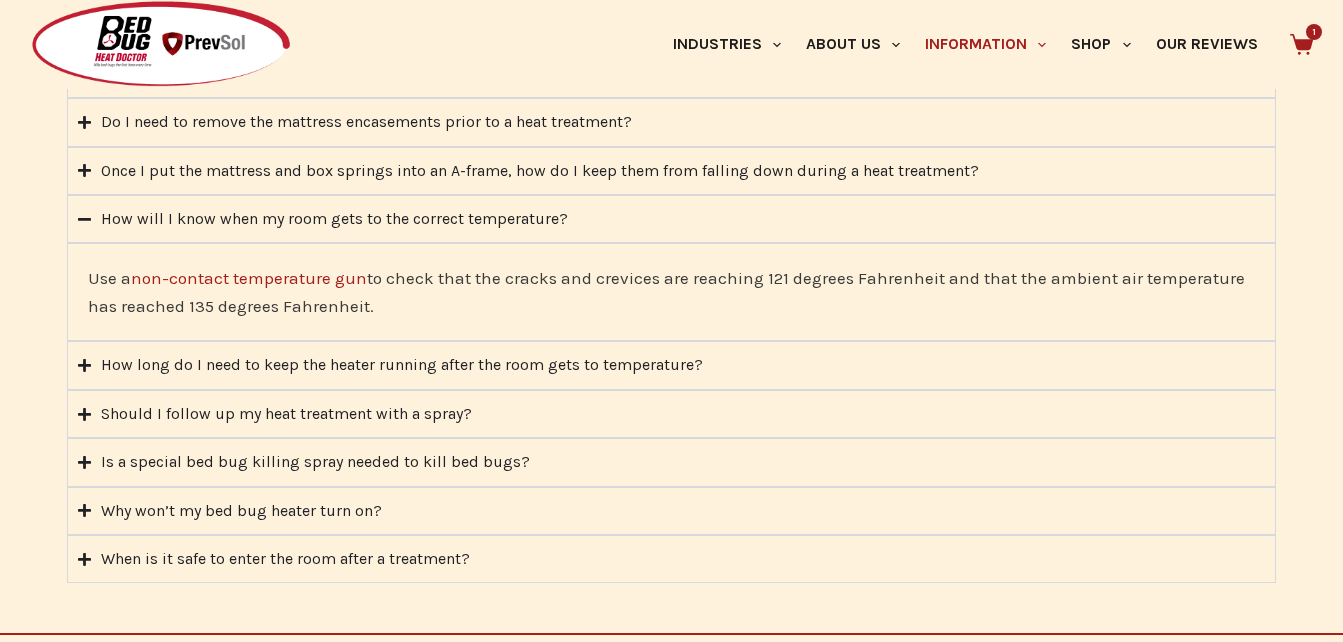 click 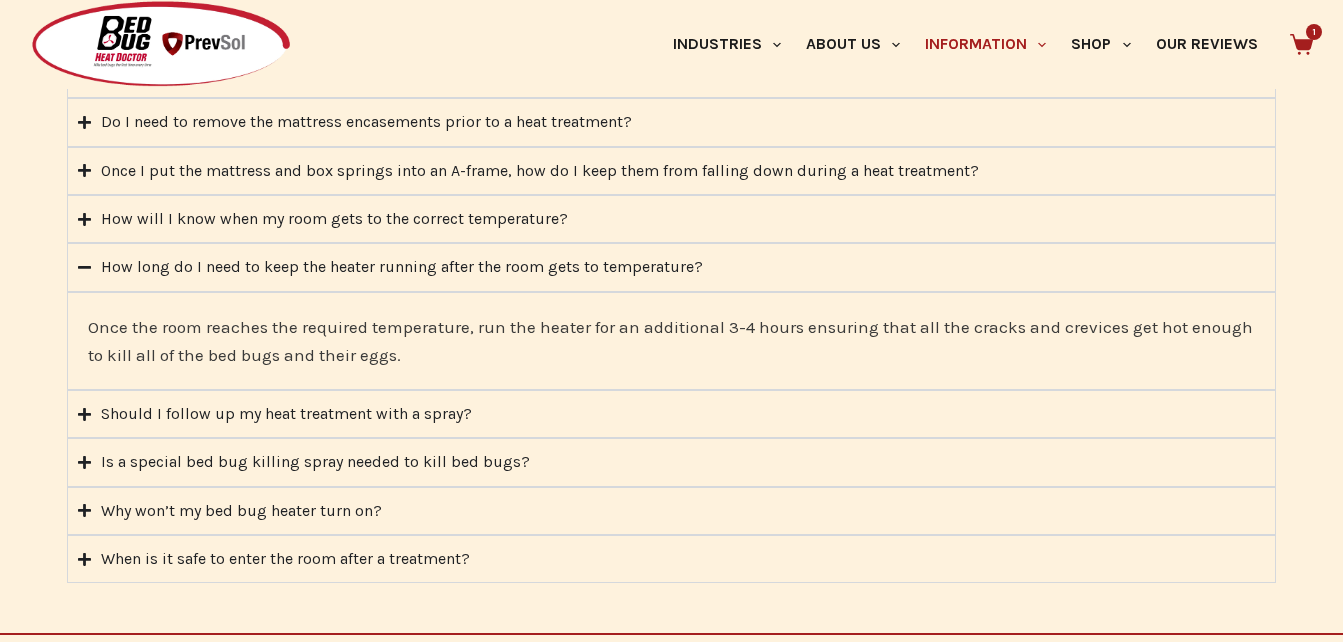 click on "Should I follow up my heat treatment with a spray?" at bounding box center [671, 414] 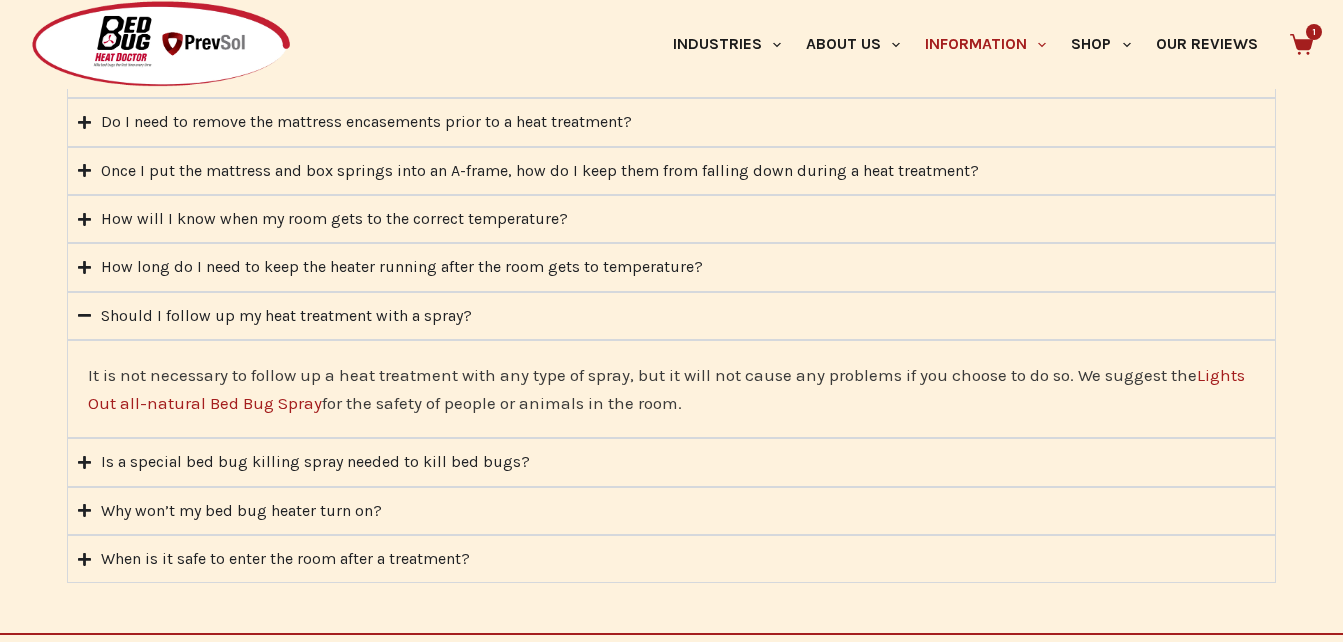 click 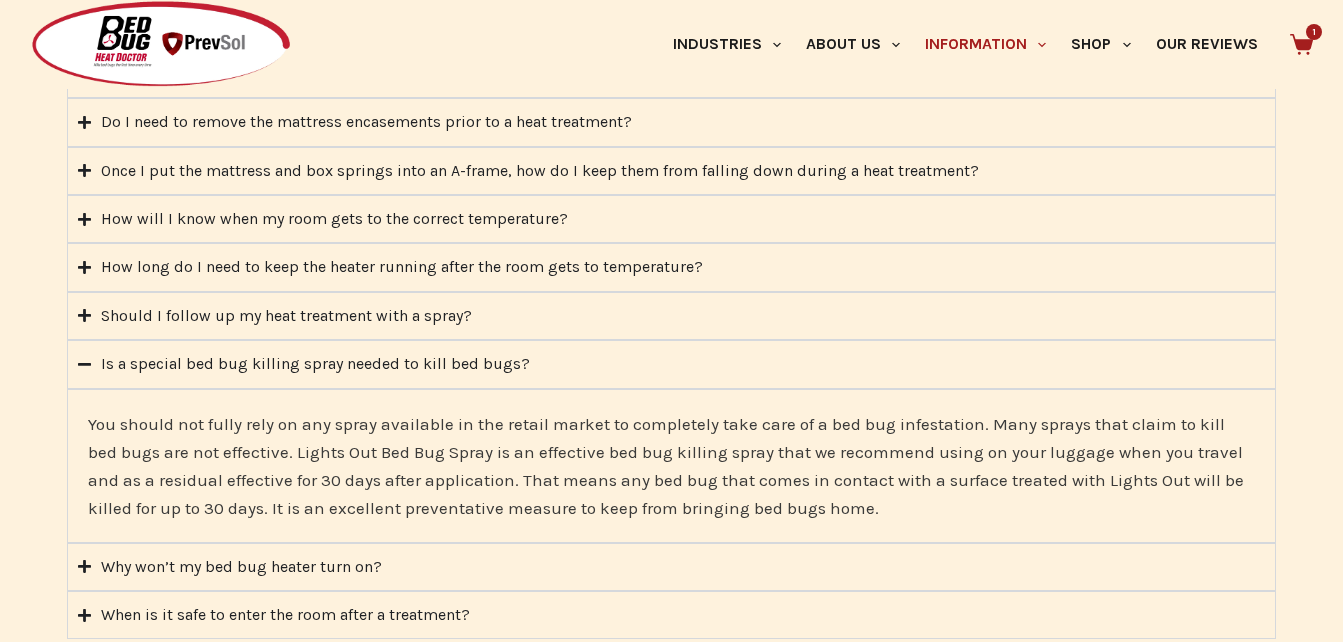 click 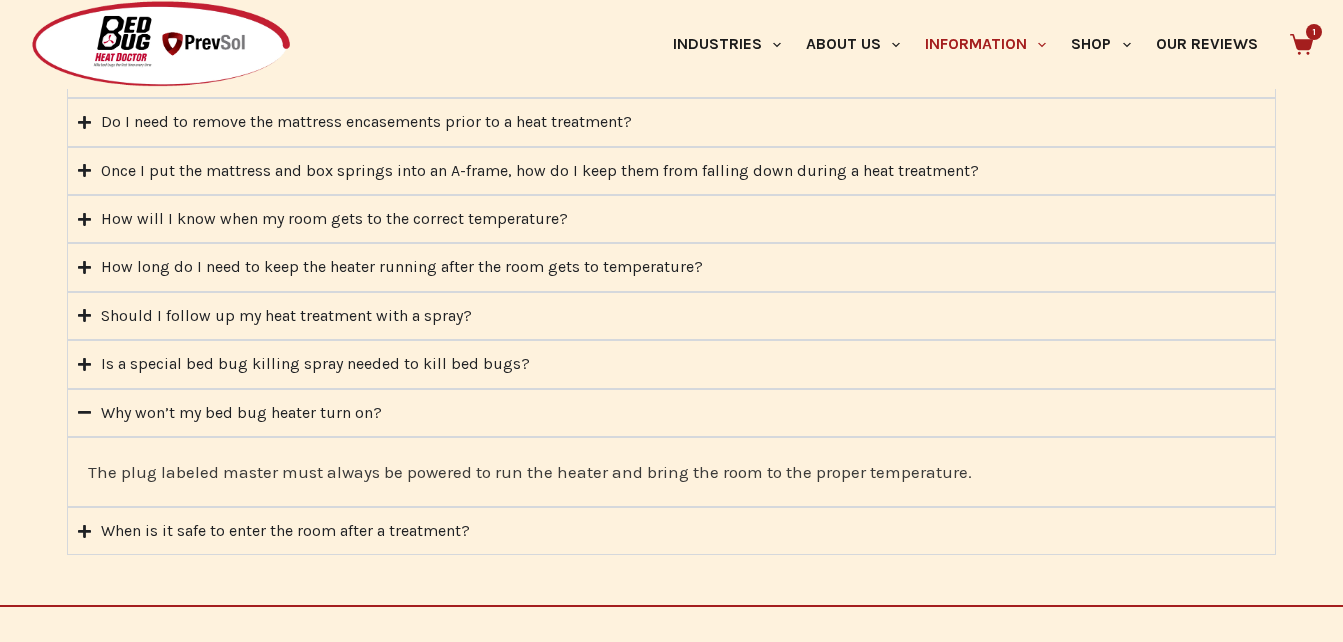 click on "When is it safe to enter the room after a treatment?" at bounding box center [671, 531] 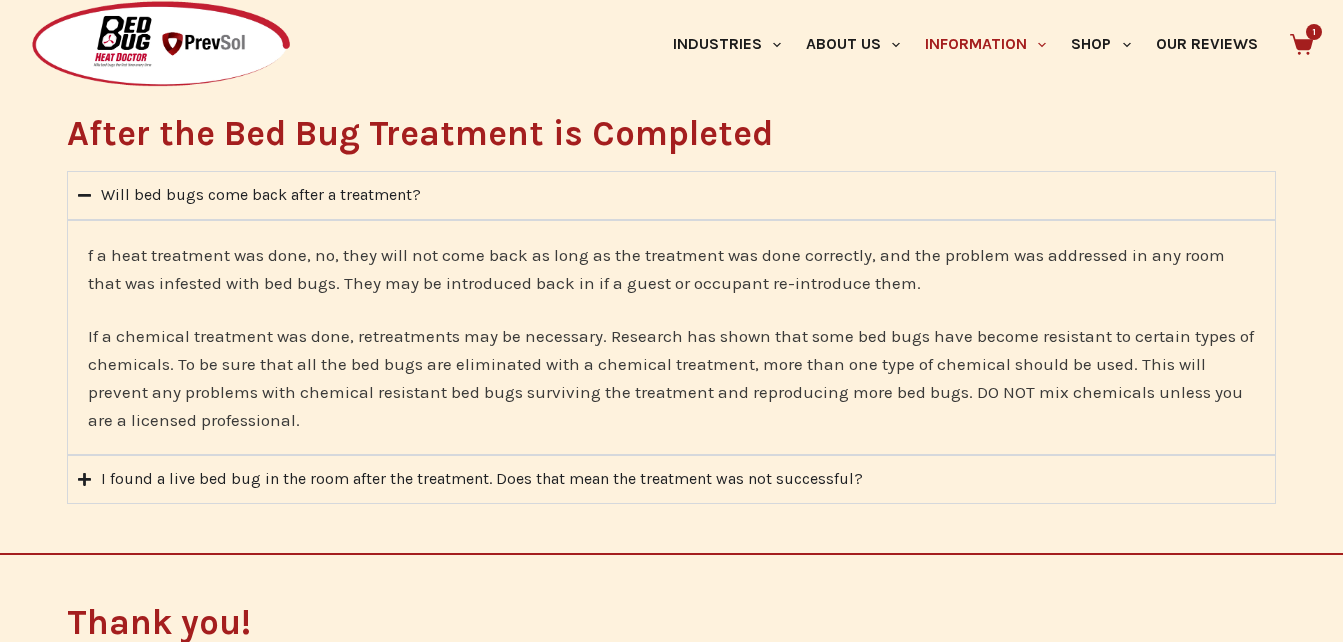 scroll, scrollTop: 3254, scrollLeft: 0, axis: vertical 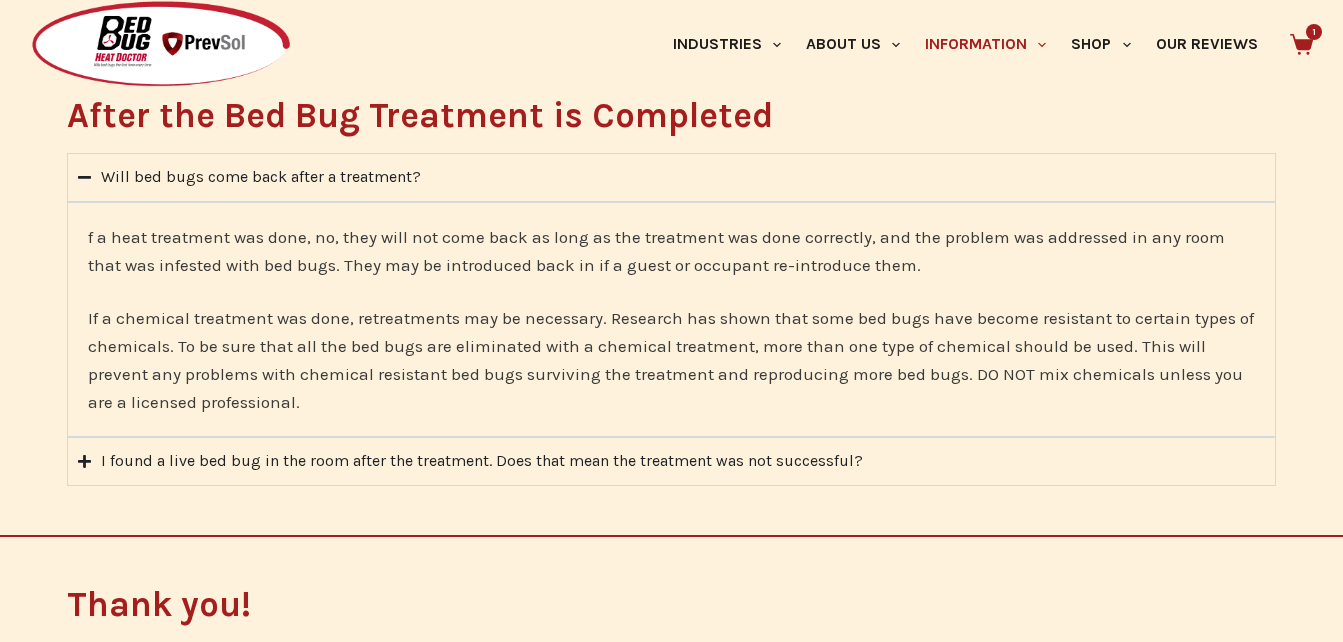 click 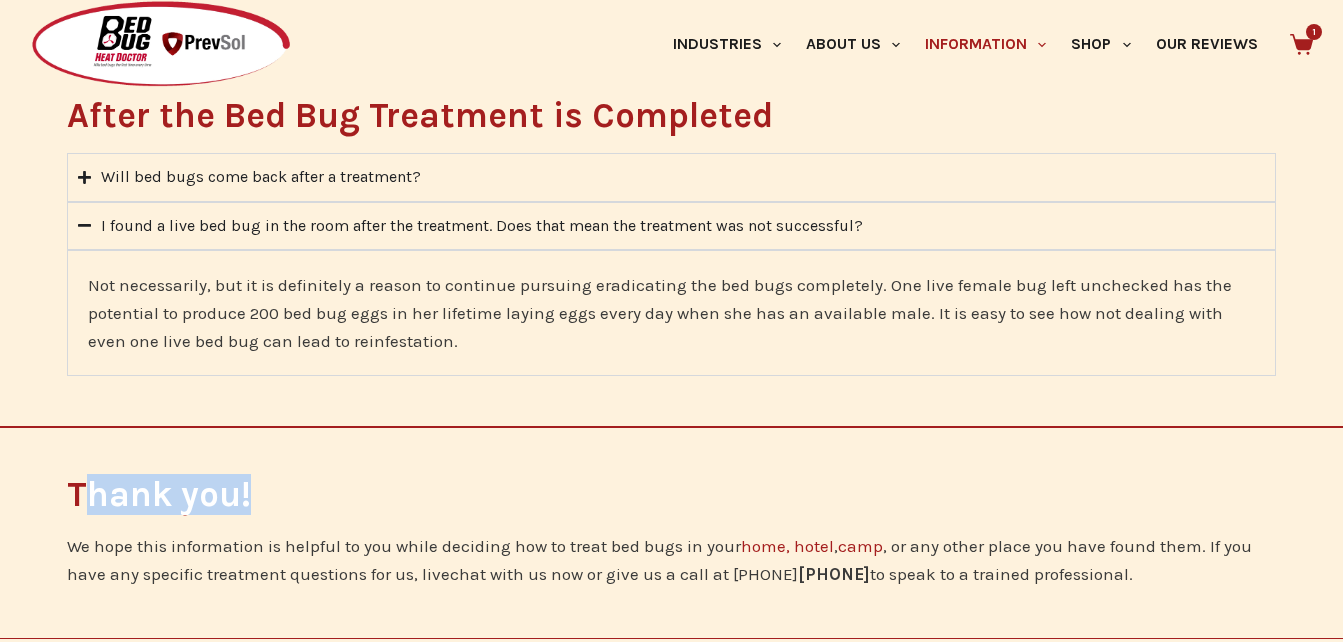 drag, startPoint x: 79, startPoint y: 455, endPoint x: 400, endPoint y: 438, distance: 321.44983 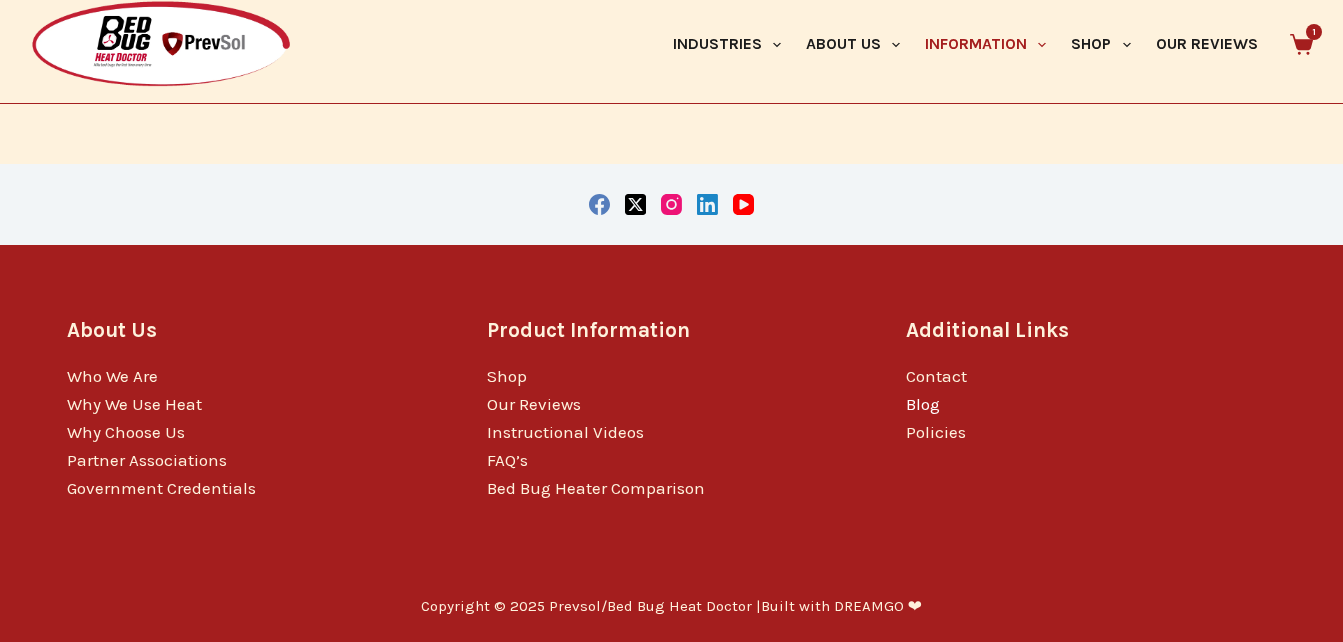click on "Blog" at bounding box center [923, 404] 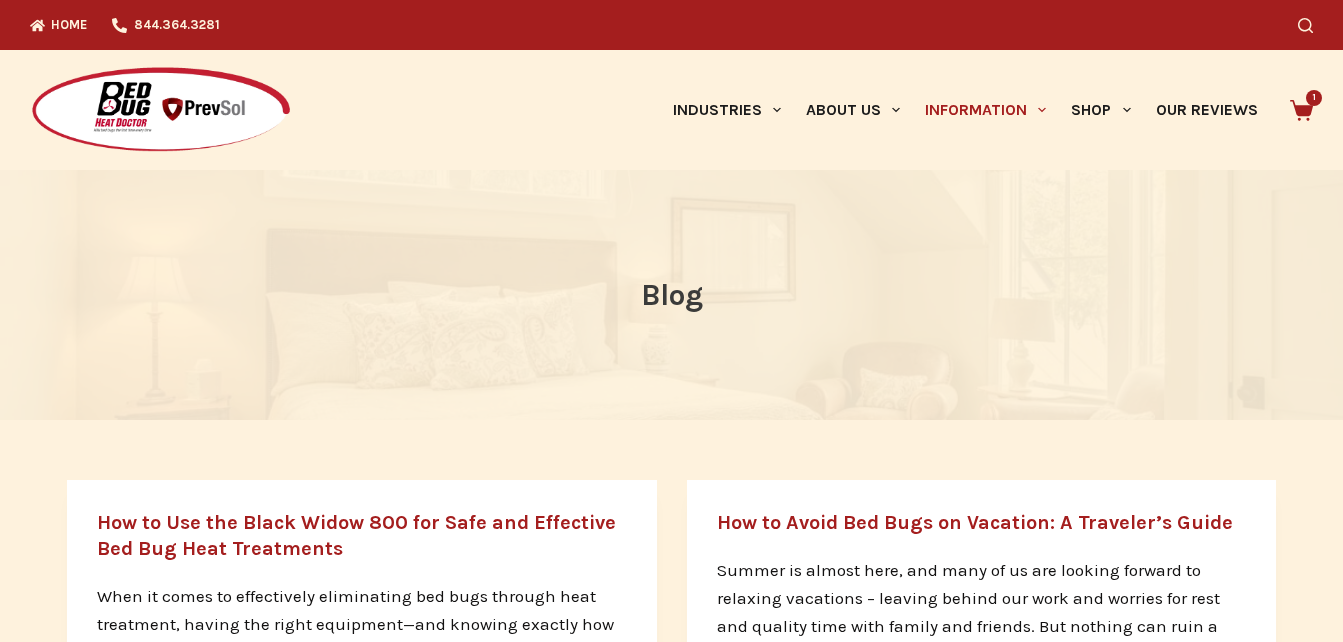 scroll, scrollTop: 0, scrollLeft: 0, axis: both 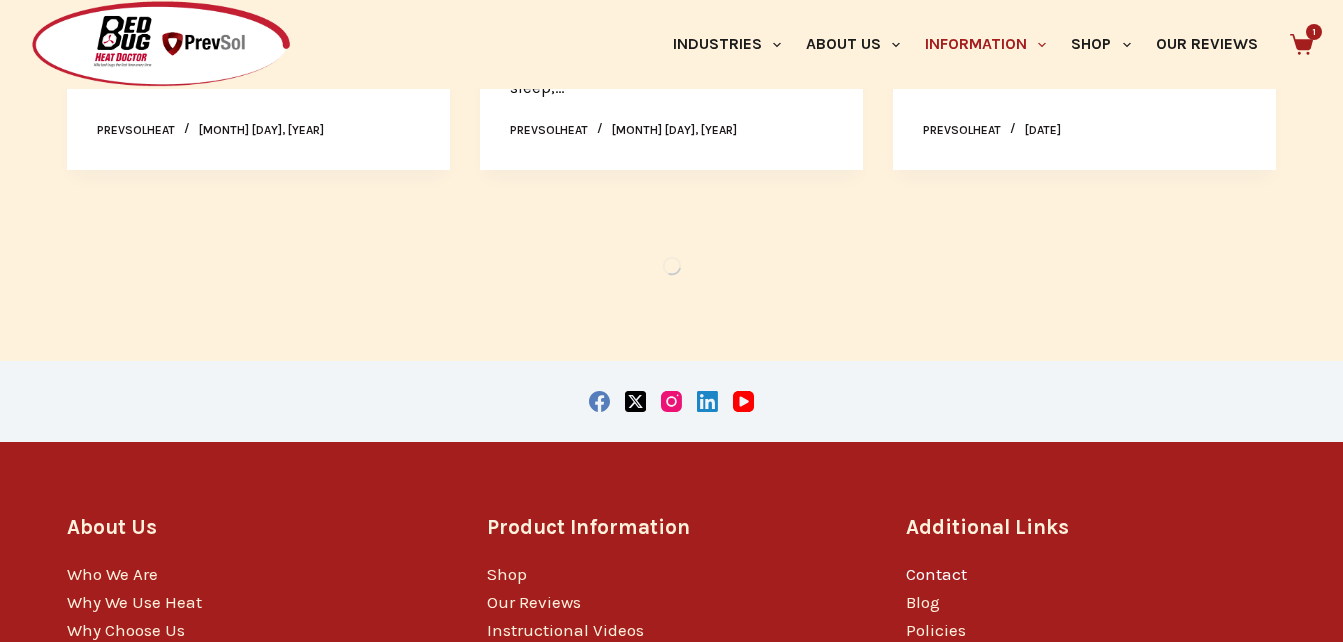 click on "Contact" at bounding box center [936, 574] 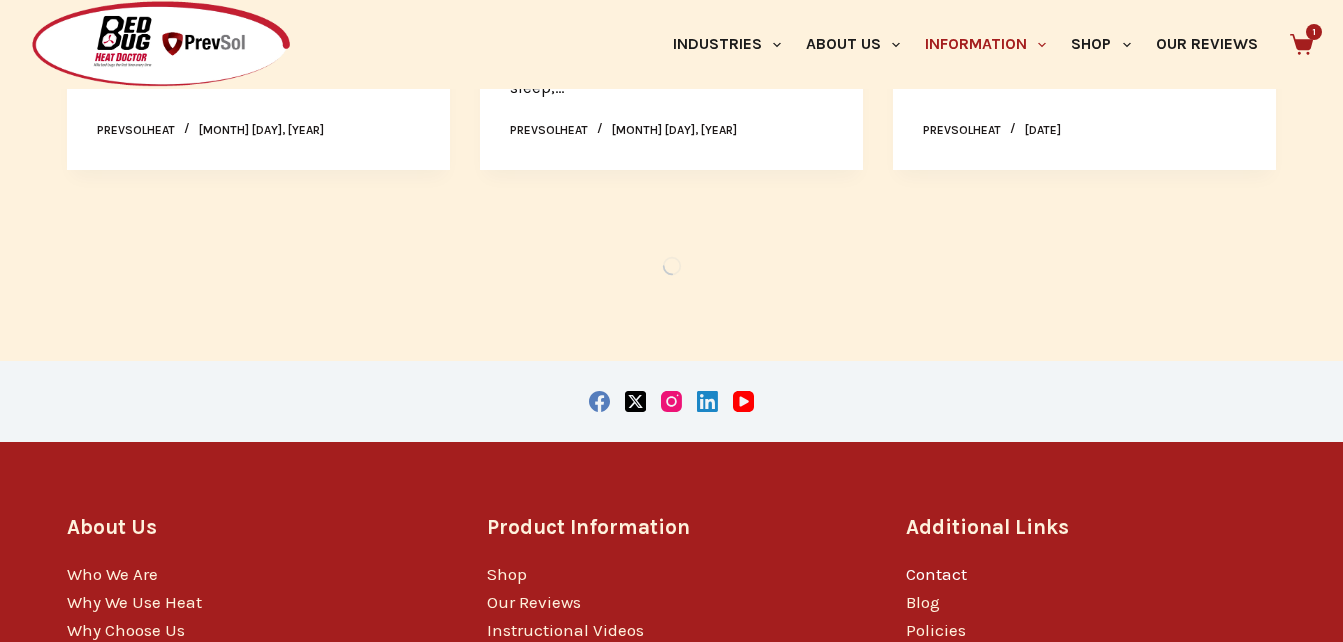 scroll, scrollTop: 15985, scrollLeft: 0, axis: vertical 